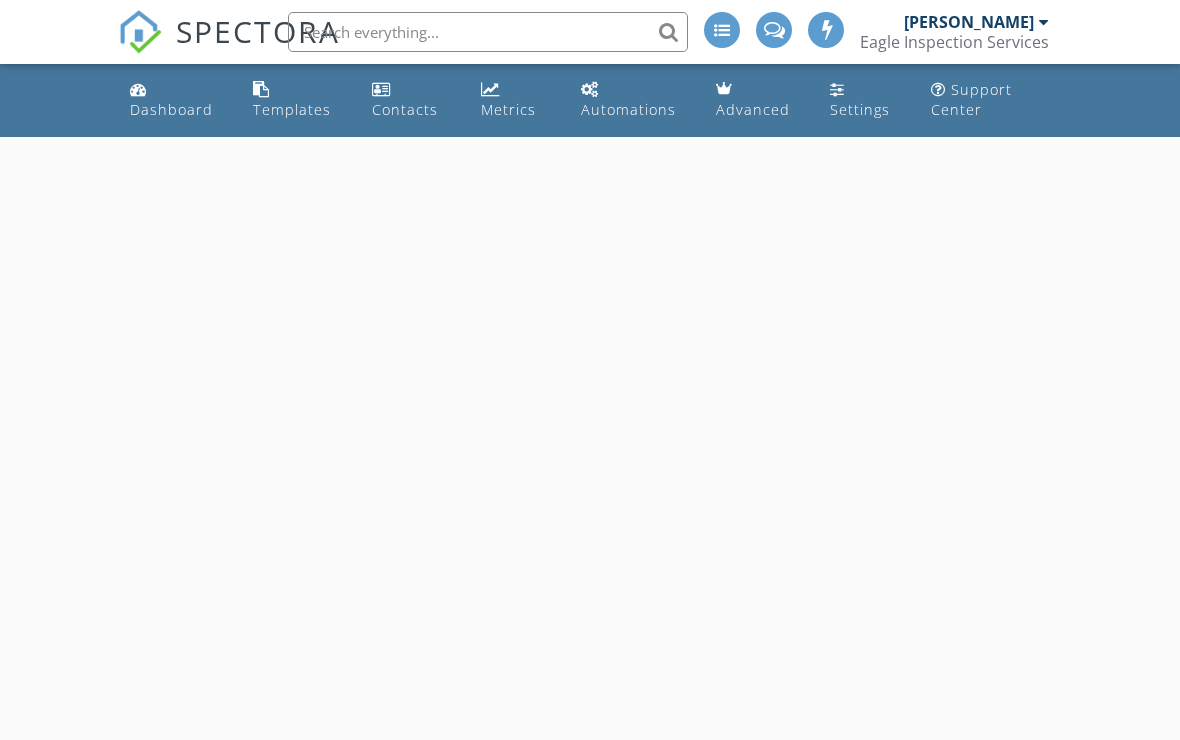 scroll, scrollTop: 0, scrollLeft: 0, axis: both 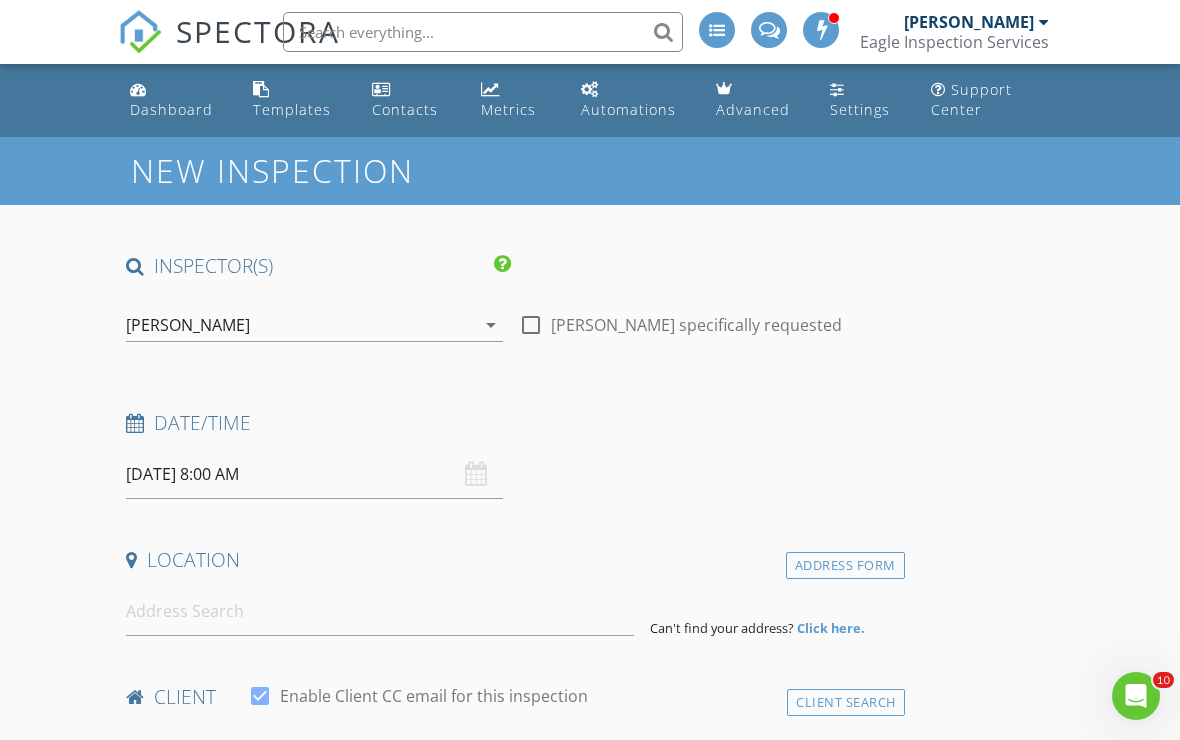 click on "Settings" at bounding box center (860, 109) 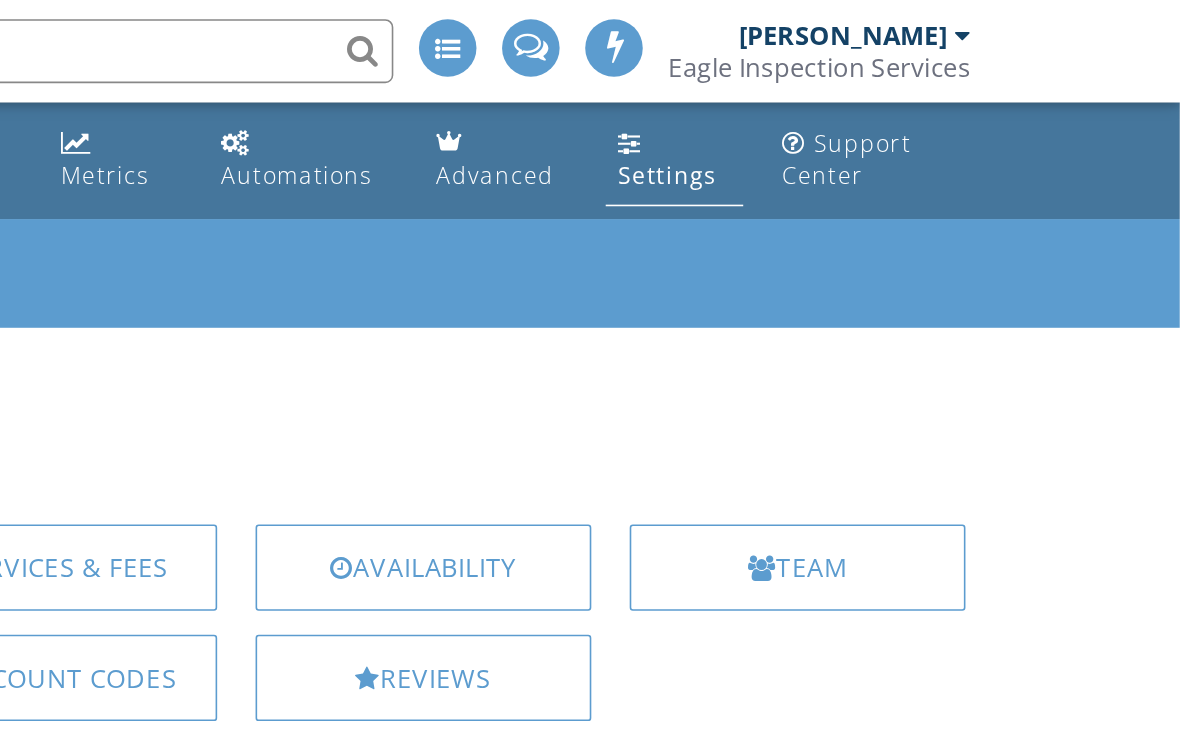 scroll, scrollTop: 0, scrollLeft: 442, axis: horizontal 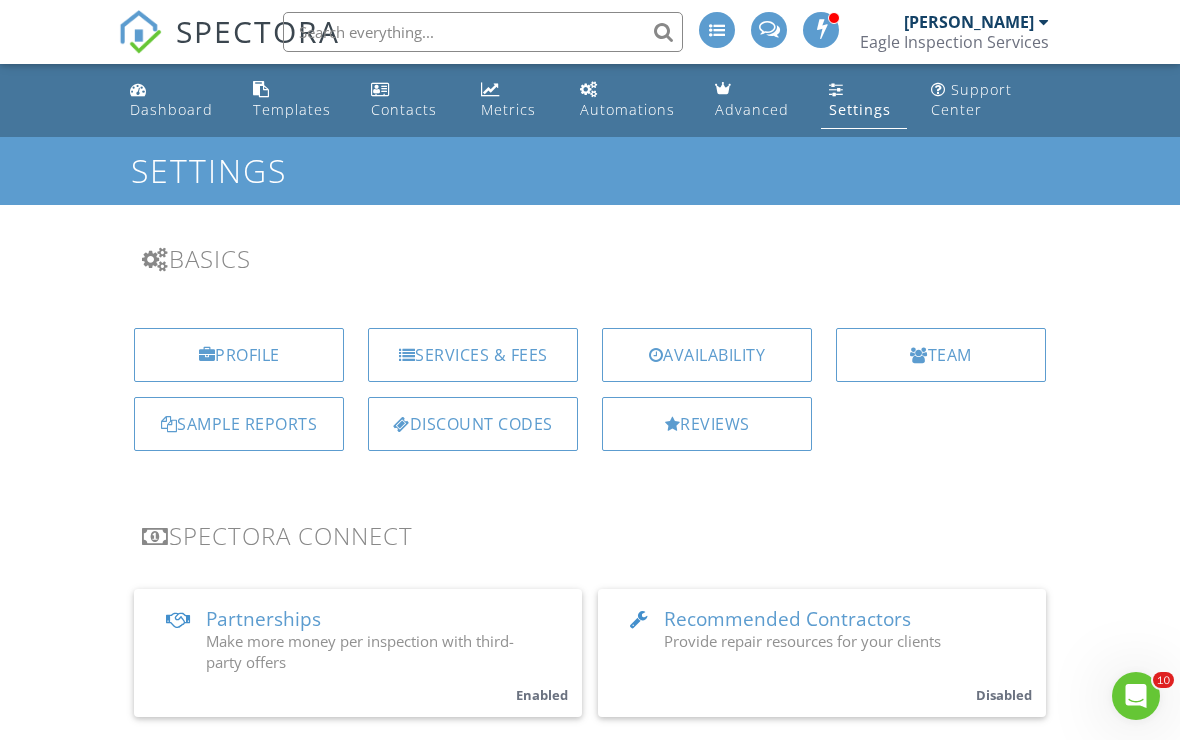 click on "Services & Fees" at bounding box center (473, 355) 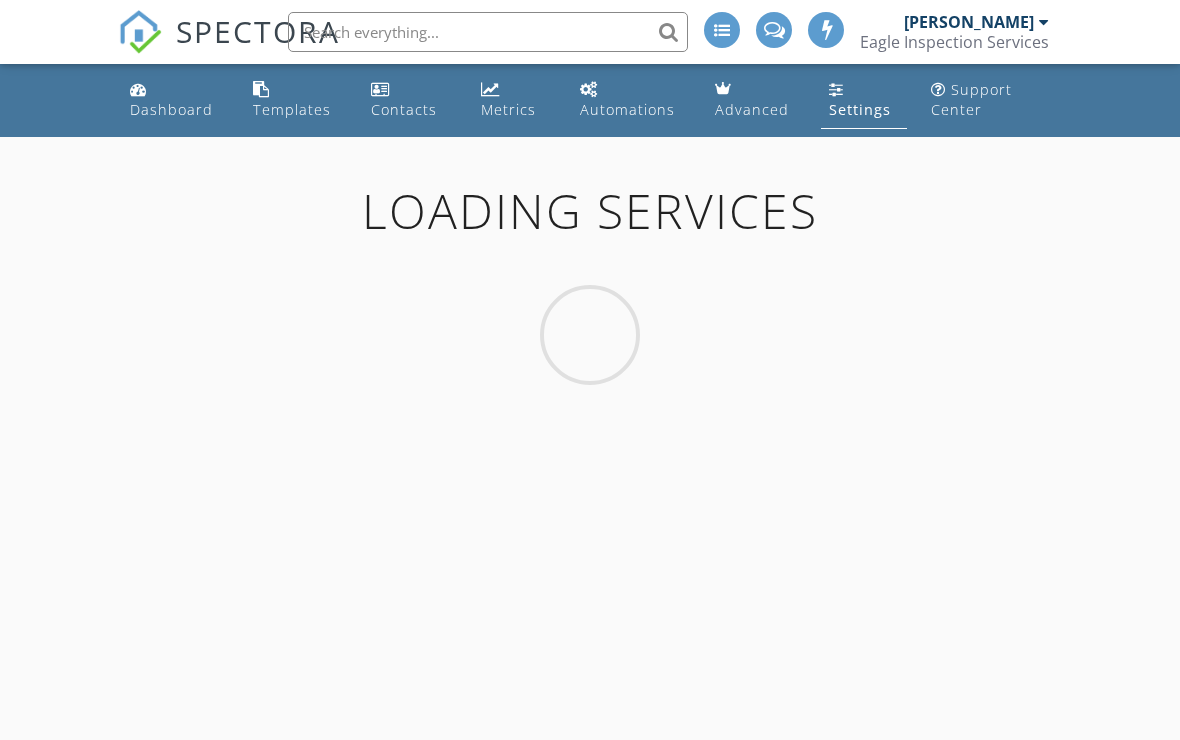 scroll, scrollTop: 0, scrollLeft: 0, axis: both 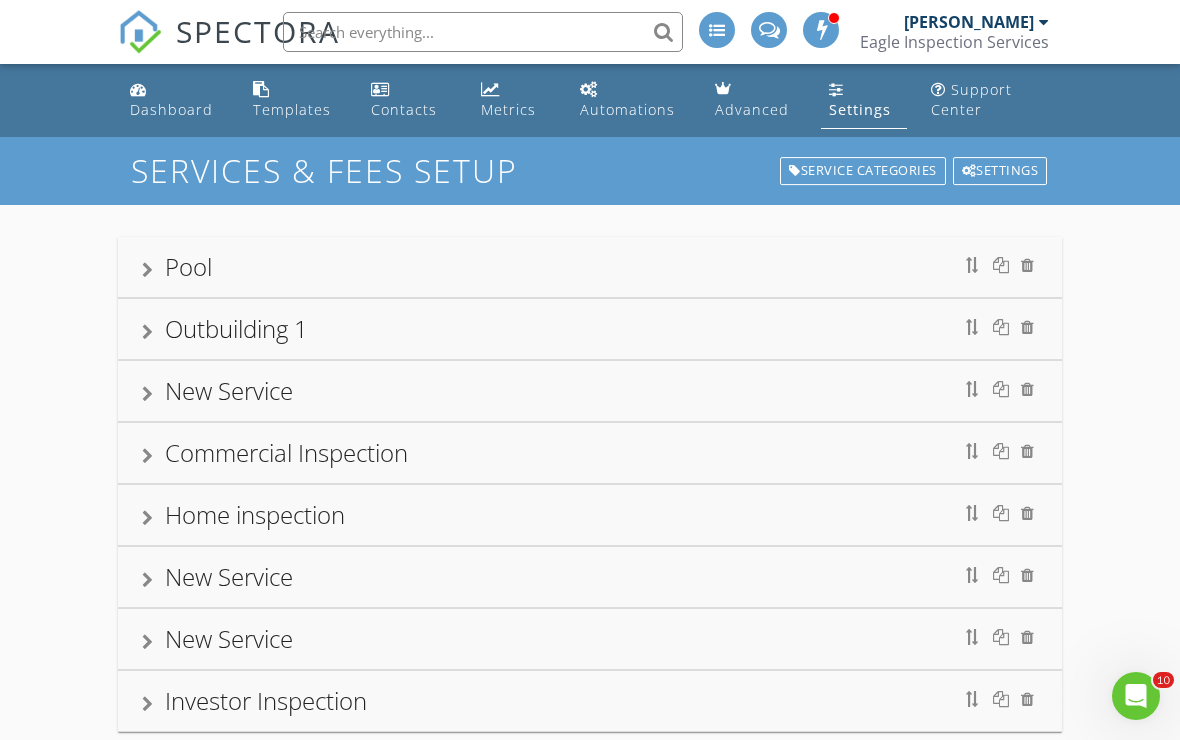 click at bounding box center (147, 394) 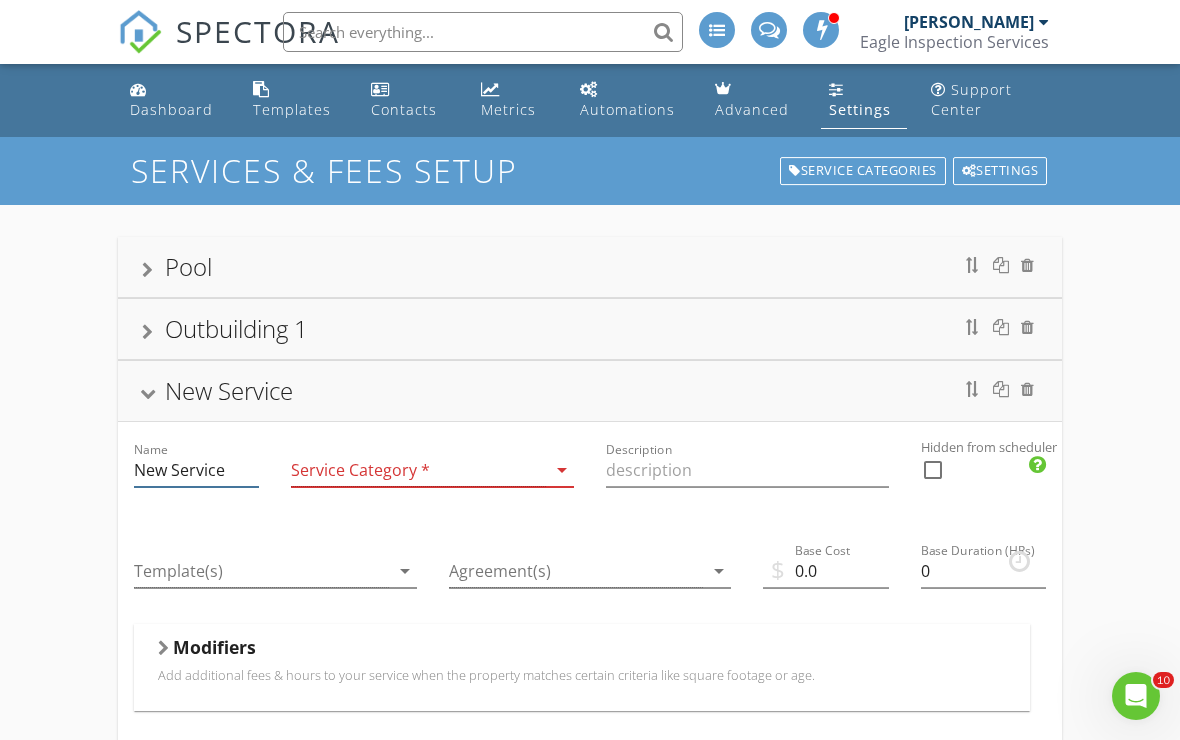 click on "New Service" at bounding box center (196, 470) 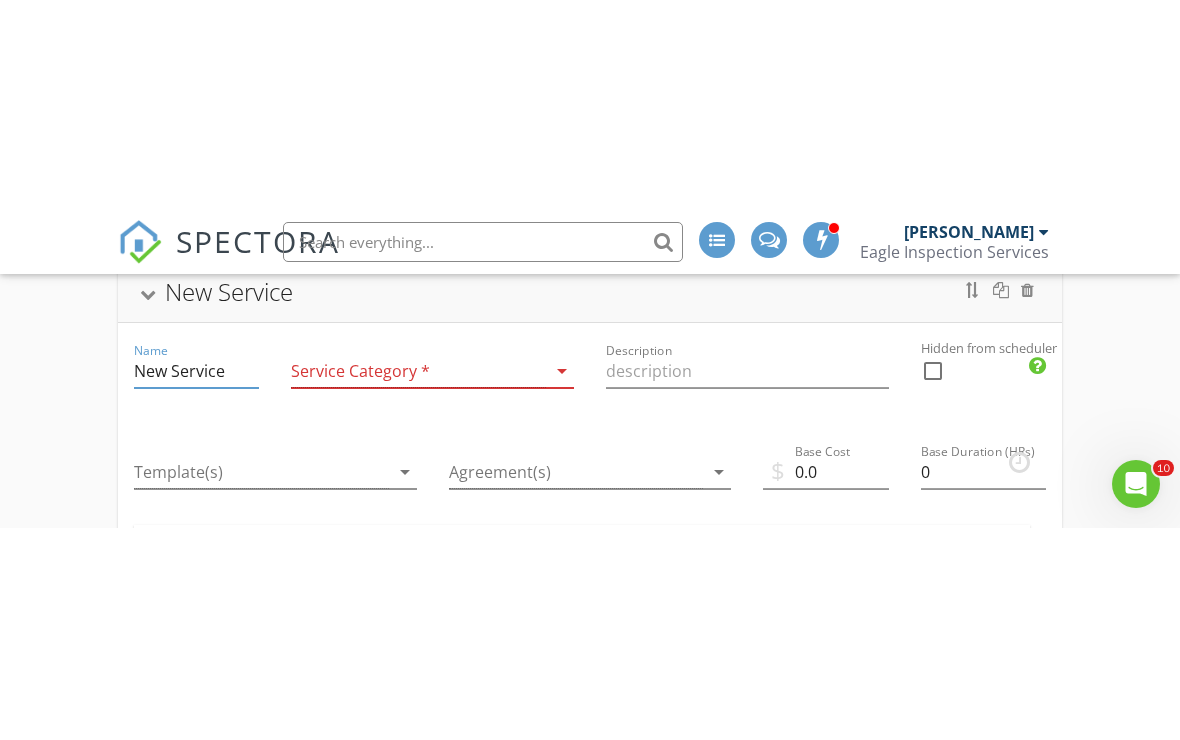 scroll, scrollTop: 310, scrollLeft: 0, axis: vertical 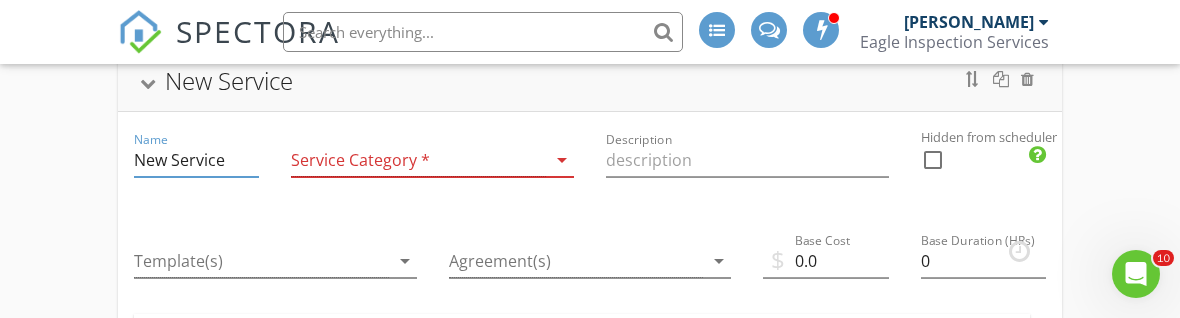 click at bounding box center [418, 160] 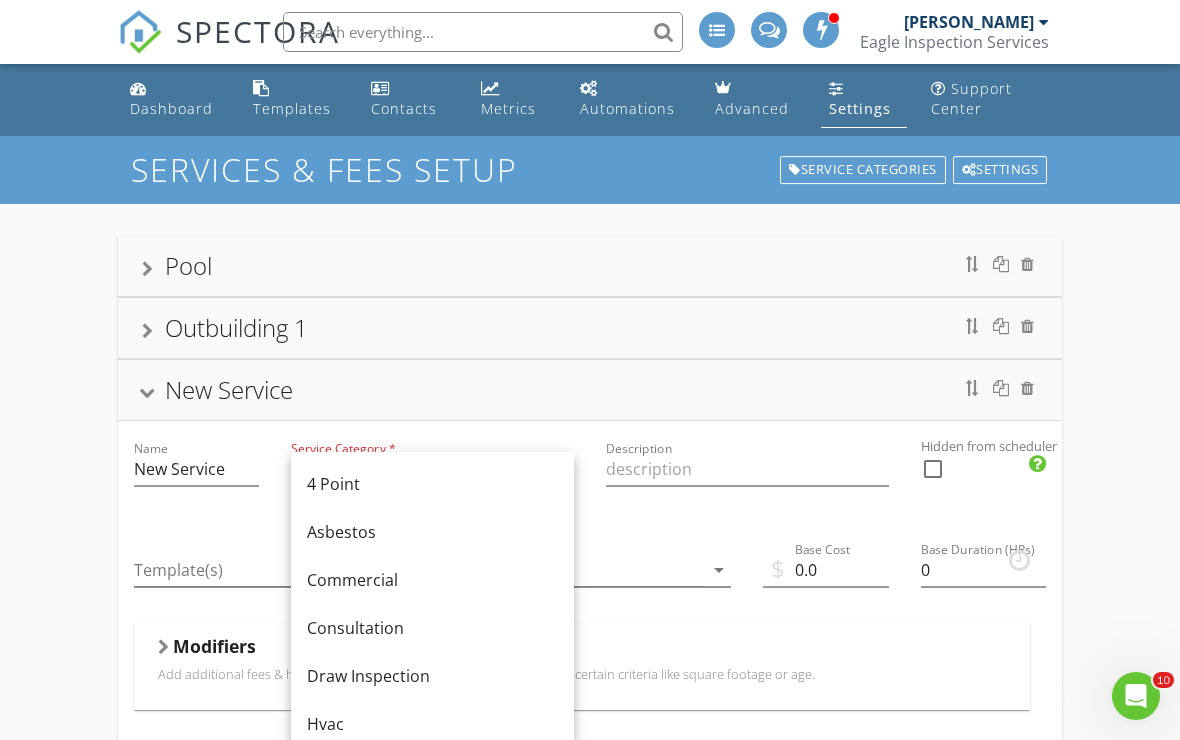 scroll, scrollTop: 0, scrollLeft: 0, axis: both 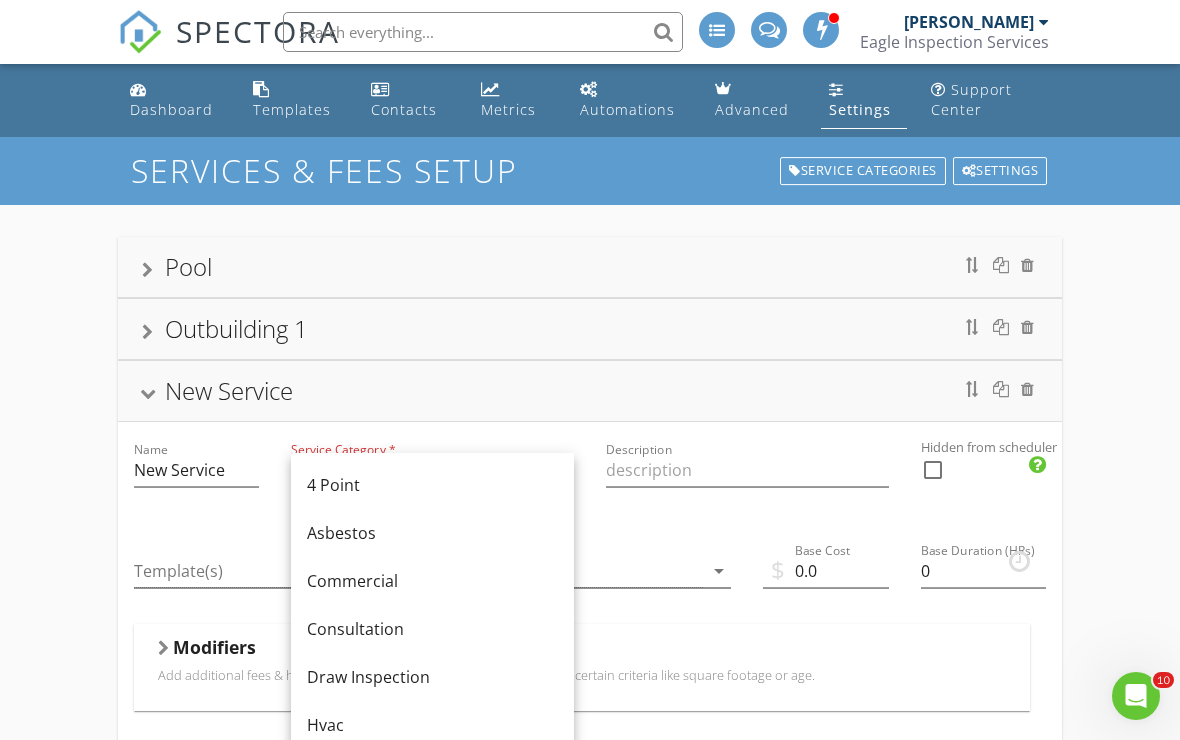 click at bounding box center [1027, 389] 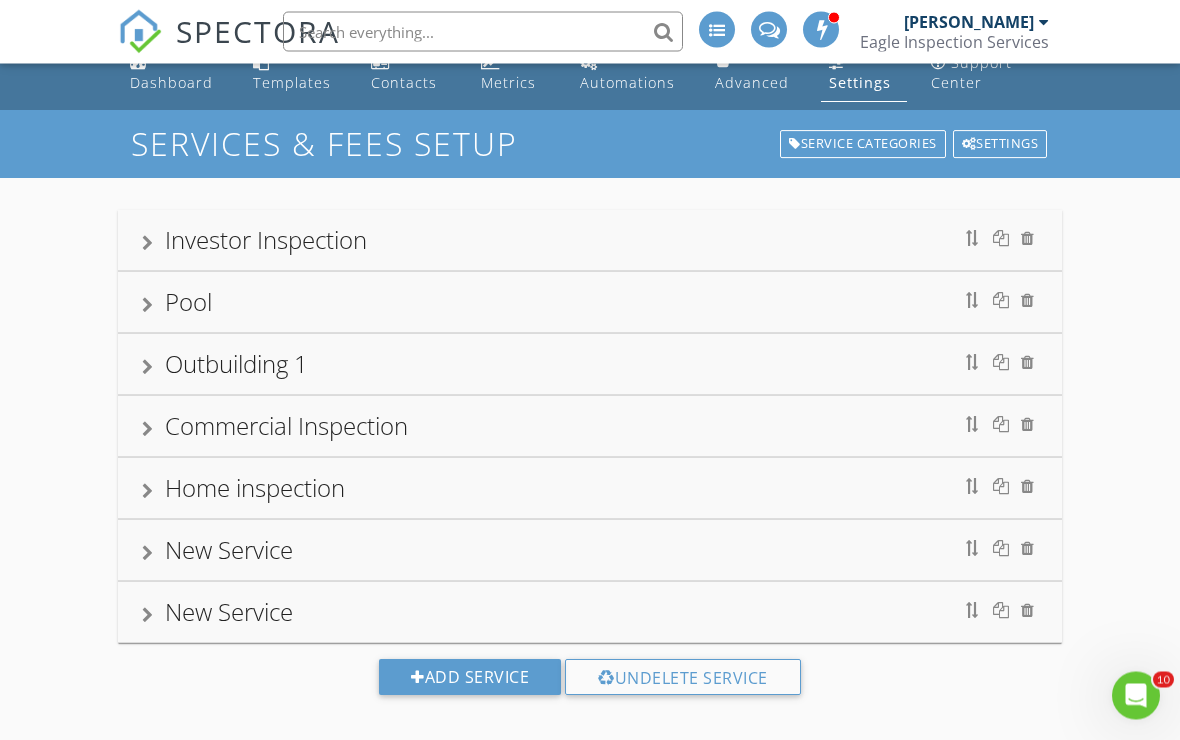 scroll, scrollTop: 31, scrollLeft: 0, axis: vertical 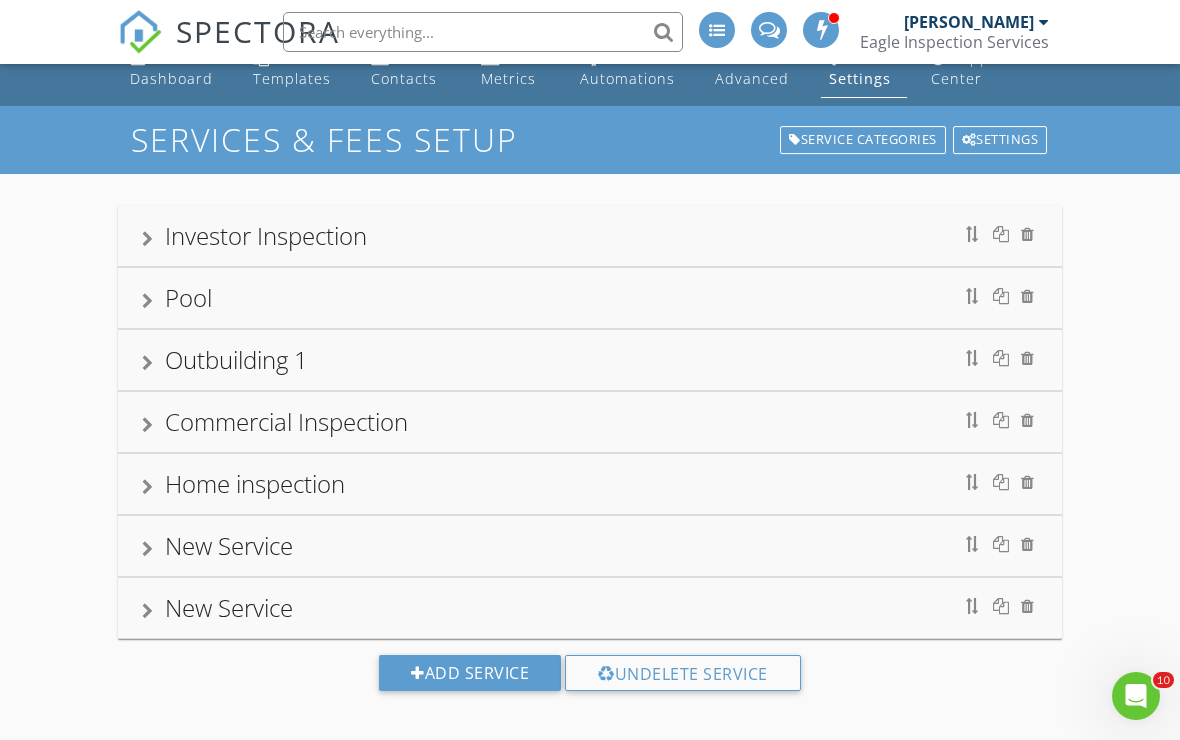 click at bounding box center [995, 544] 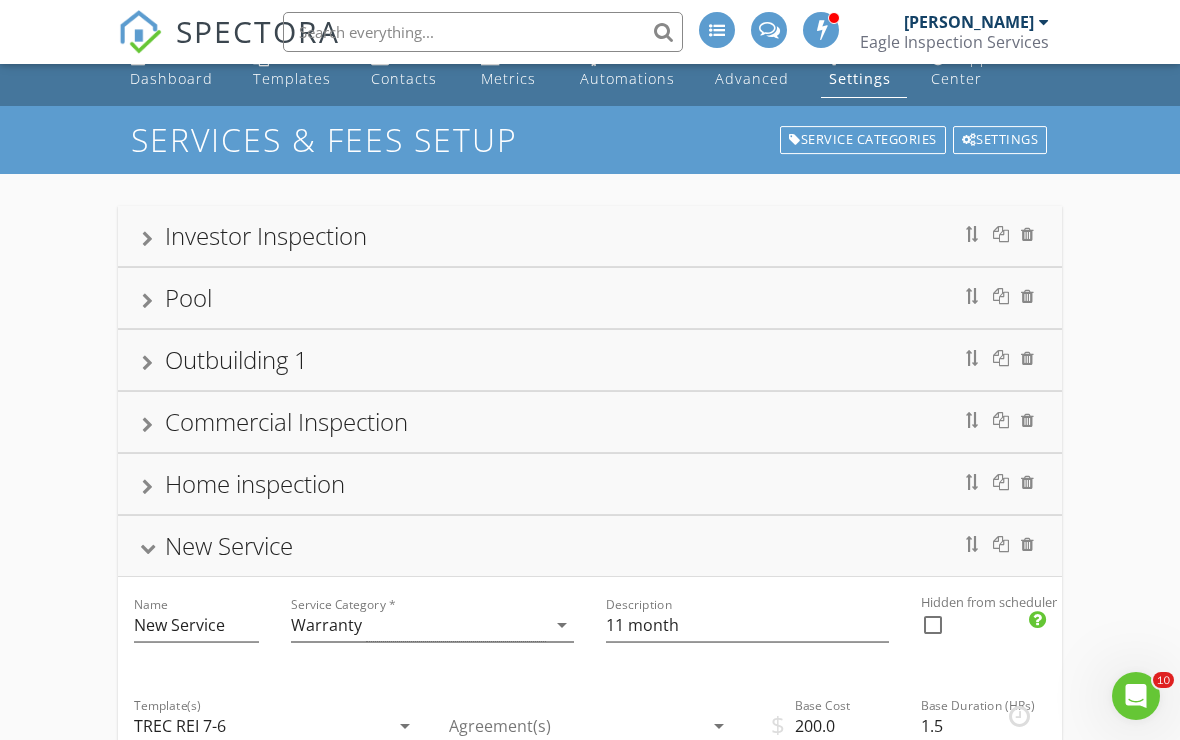 click at bounding box center (1027, 544) 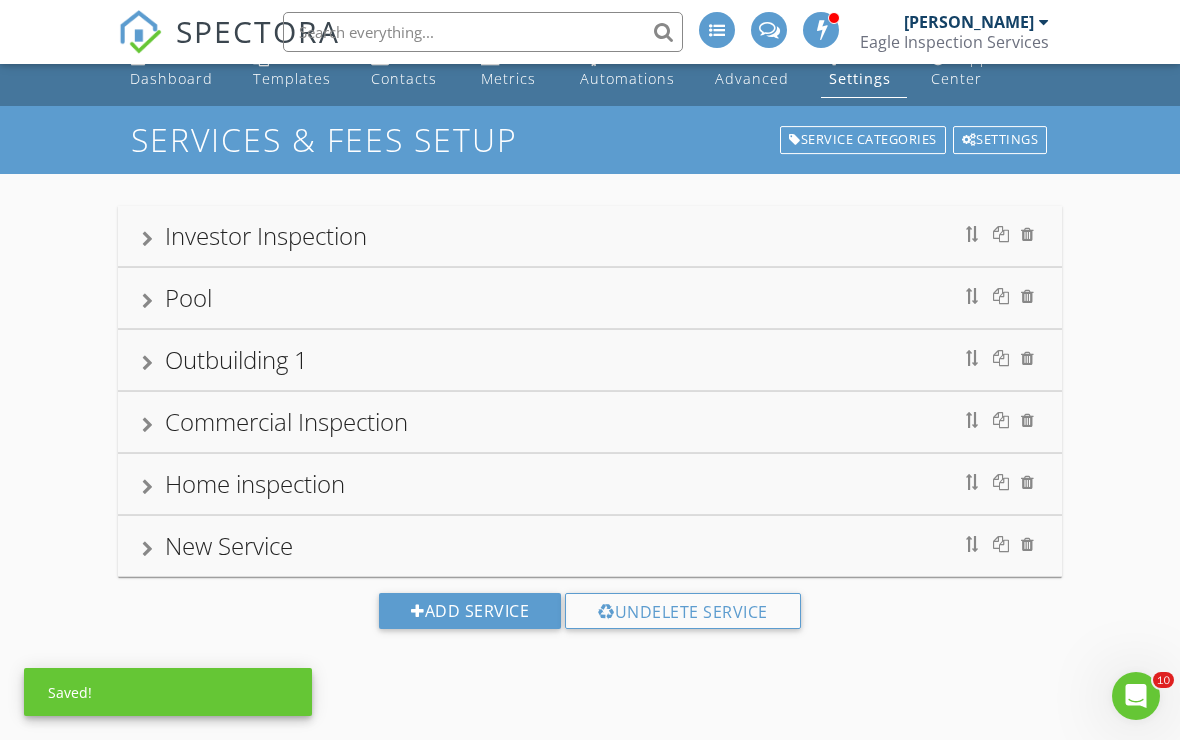 click at bounding box center (995, 544) 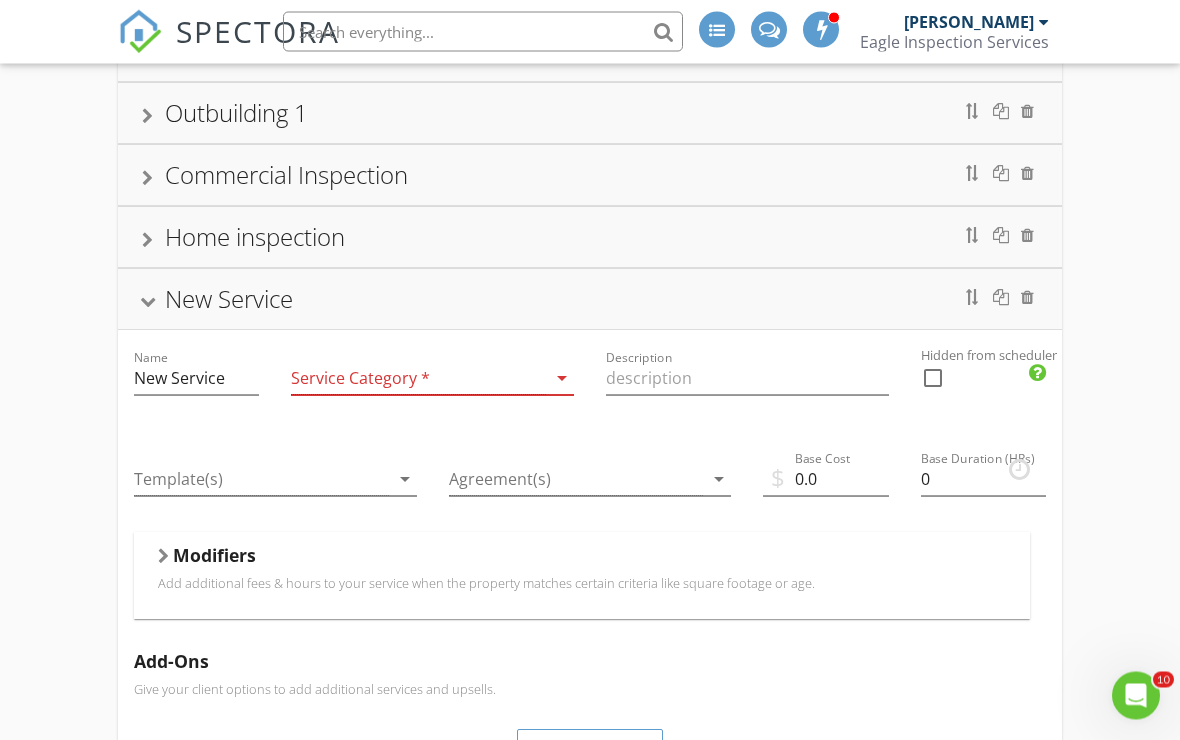 scroll, scrollTop: 307, scrollLeft: 0, axis: vertical 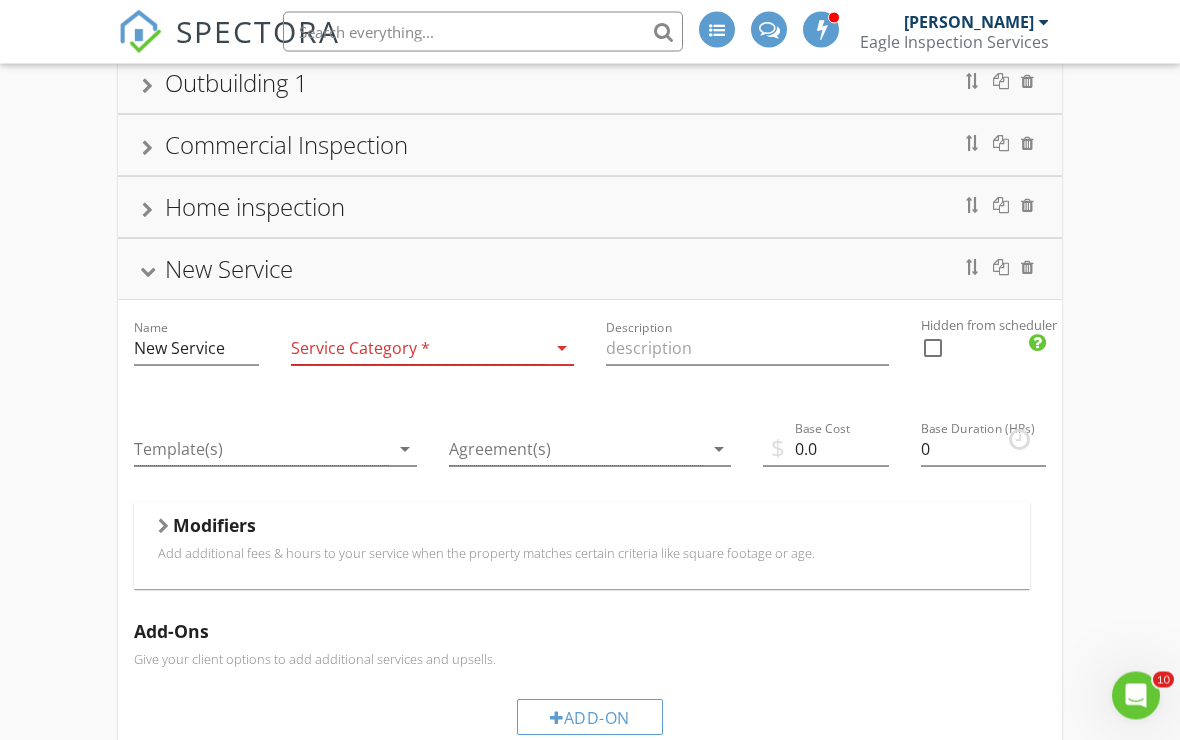 click at bounding box center (1001, 268) 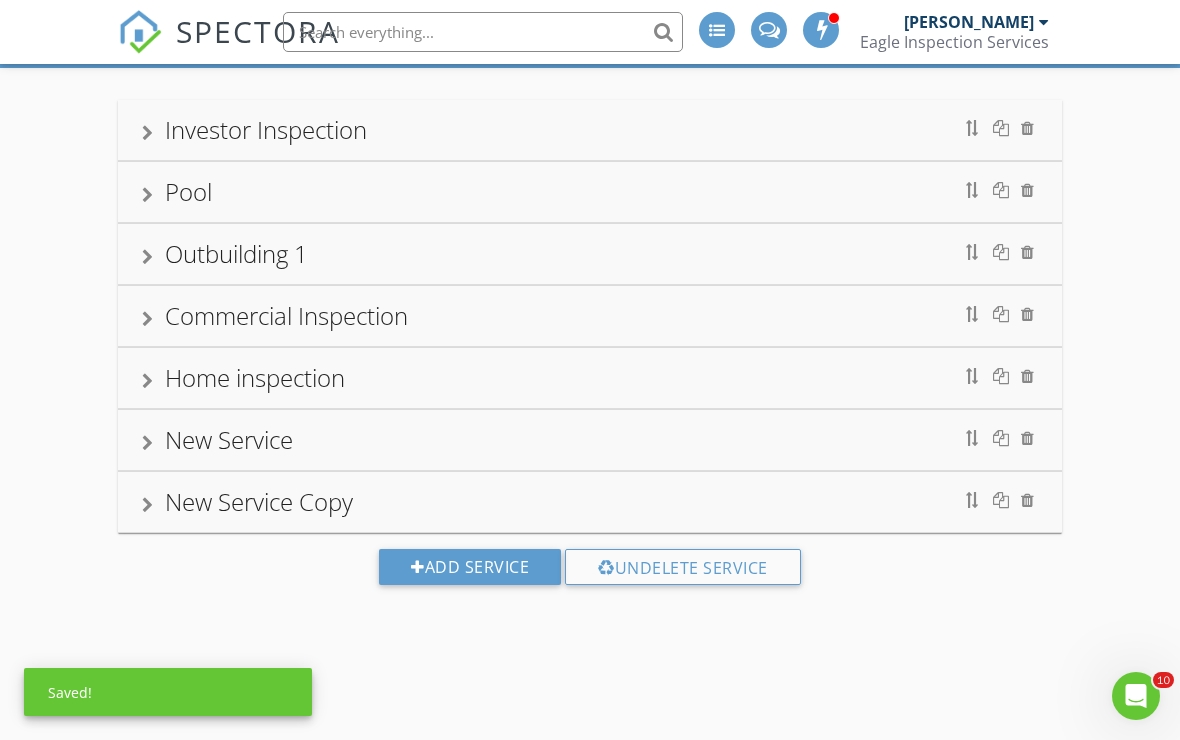scroll, scrollTop: 137, scrollLeft: 0, axis: vertical 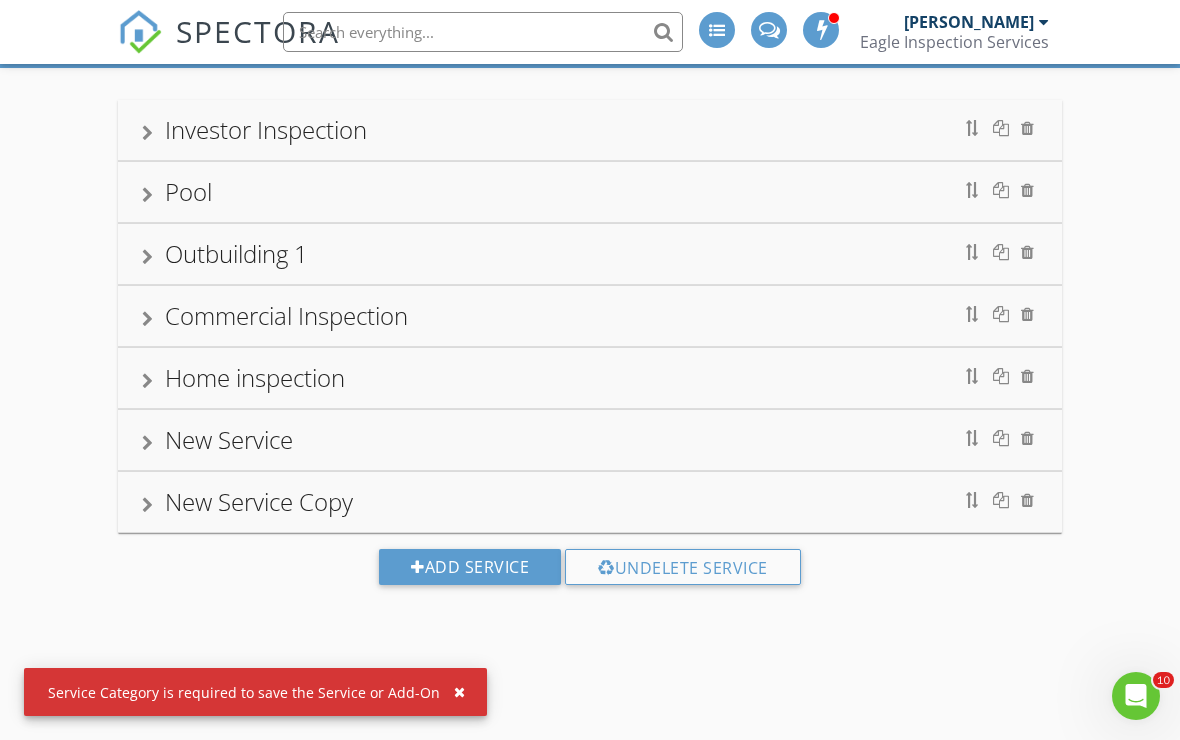 click at bounding box center [1027, 500] 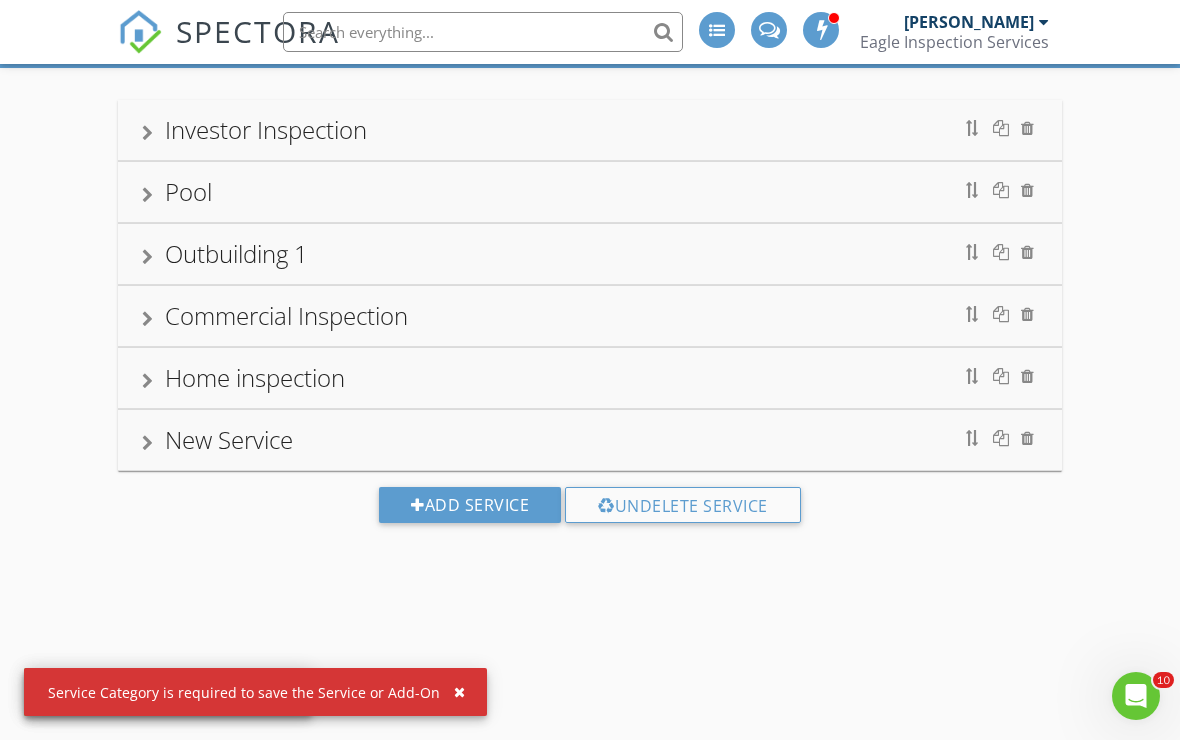 click at bounding box center [1027, 438] 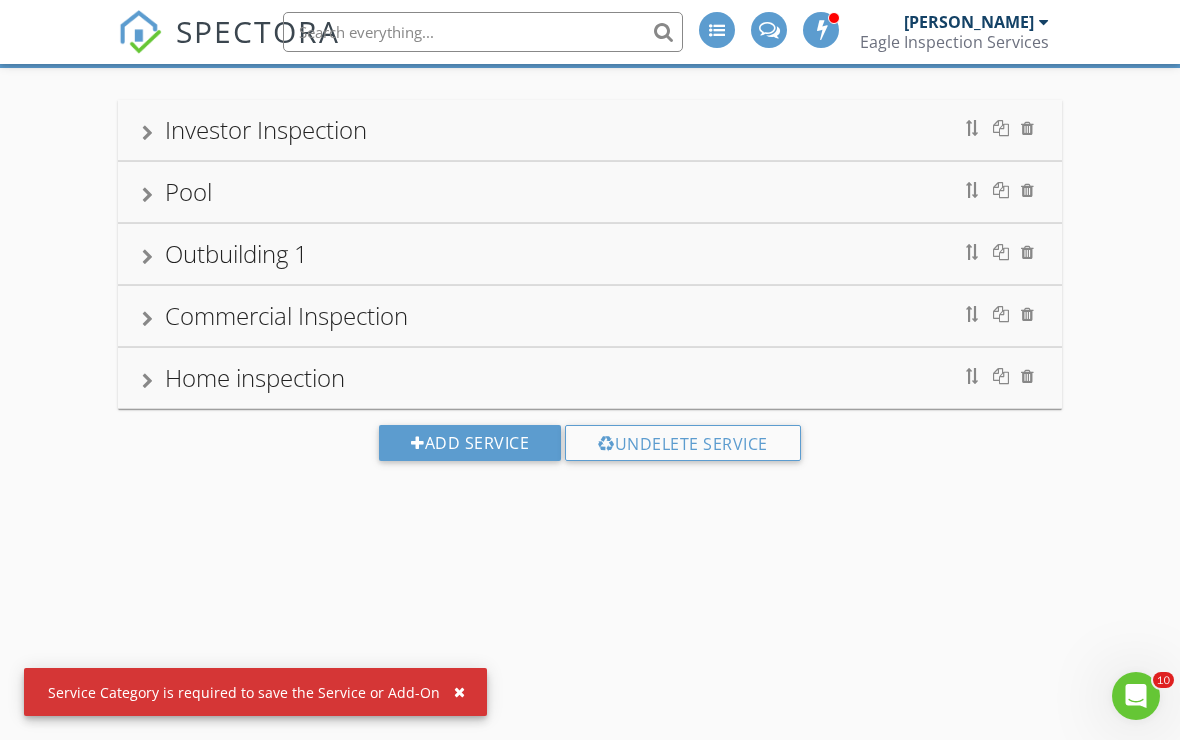click on "Add Service" at bounding box center (470, 443) 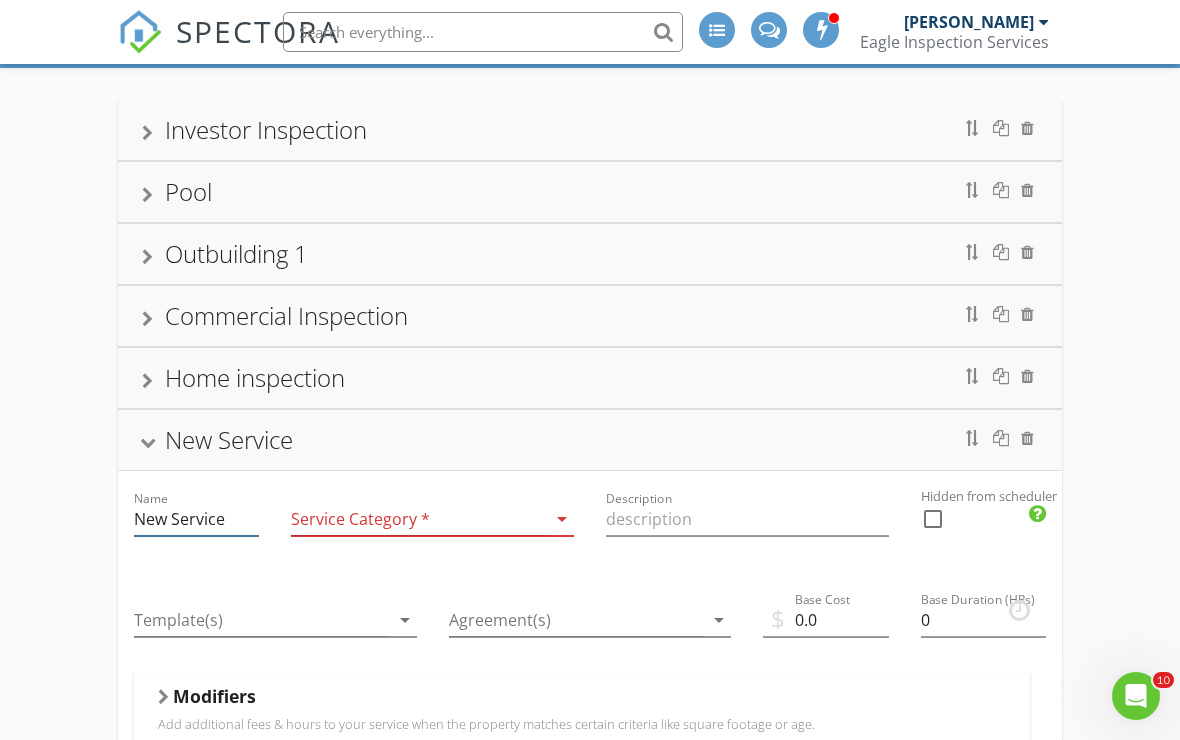 click on "New Service" at bounding box center (196, 519) 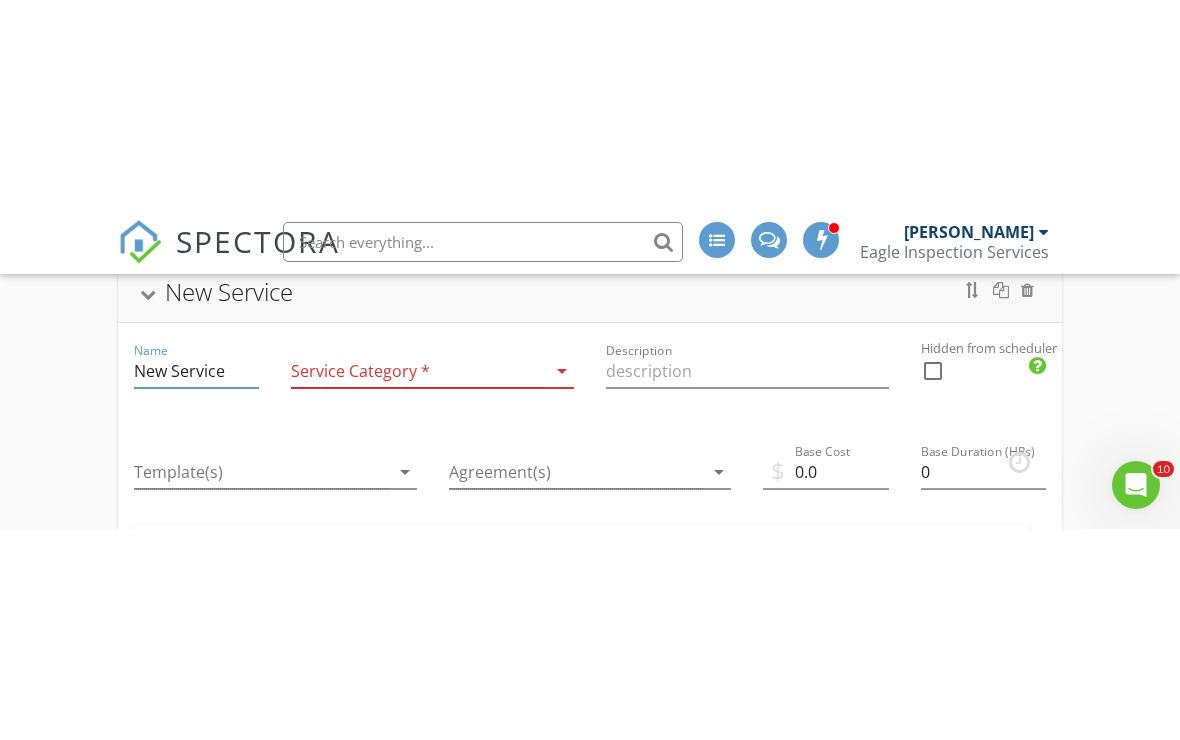 scroll, scrollTop: 496, scrollLeft: 0, axis: vertical 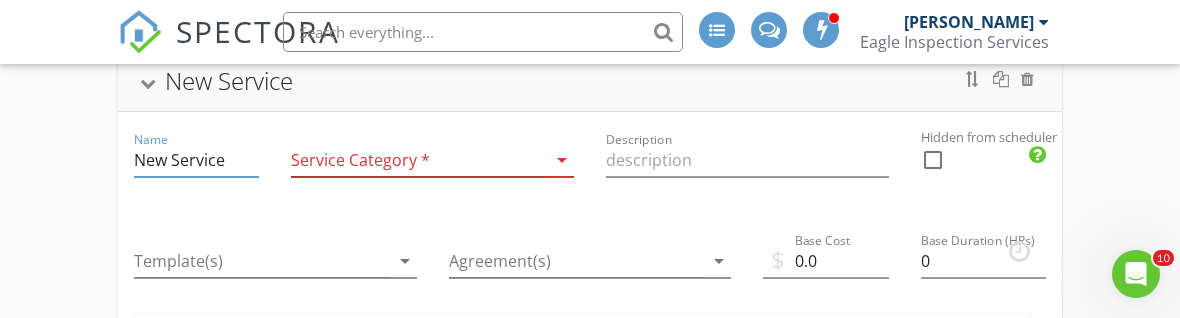 click on "New Service" at bounding box center (196, 160) 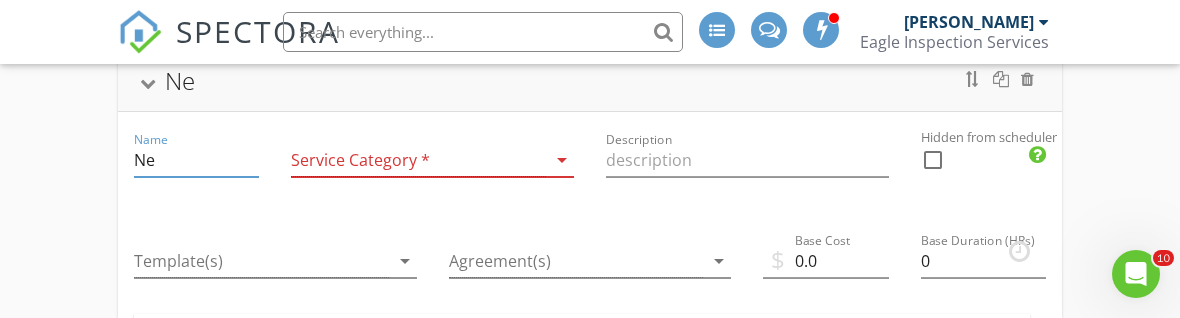type on "N" 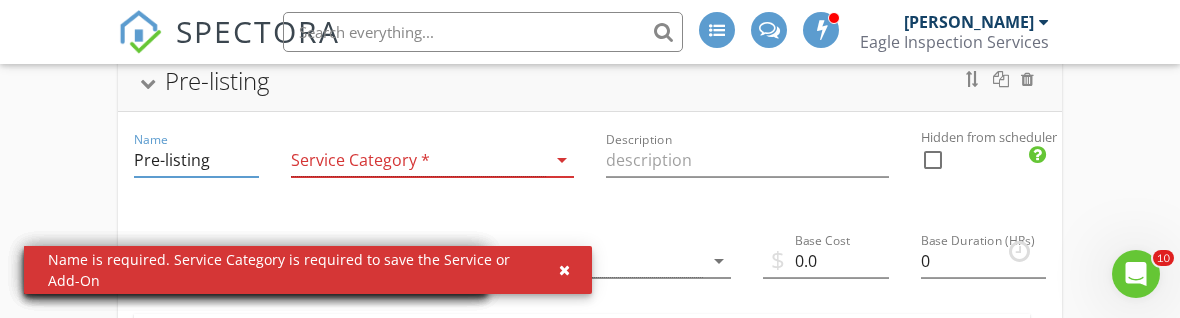 type on "Pre-listing" 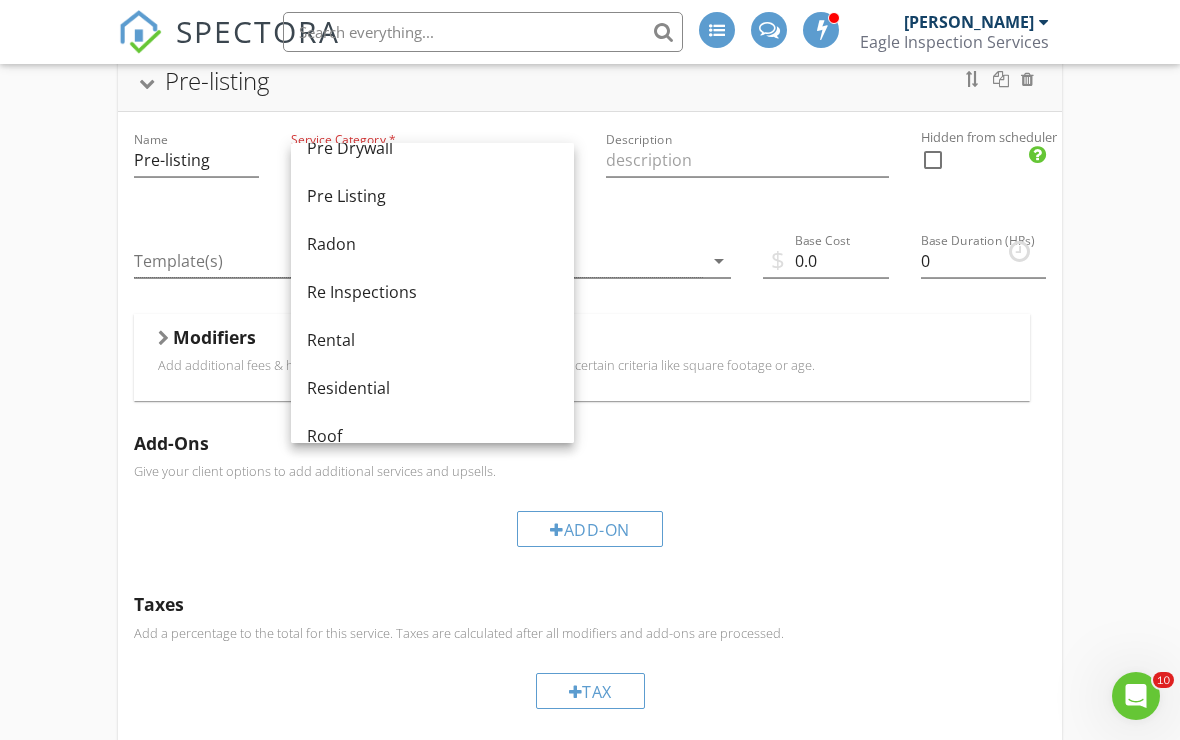 scroll, scrollTop: 792, scrollLeft: 0, axis: vertical 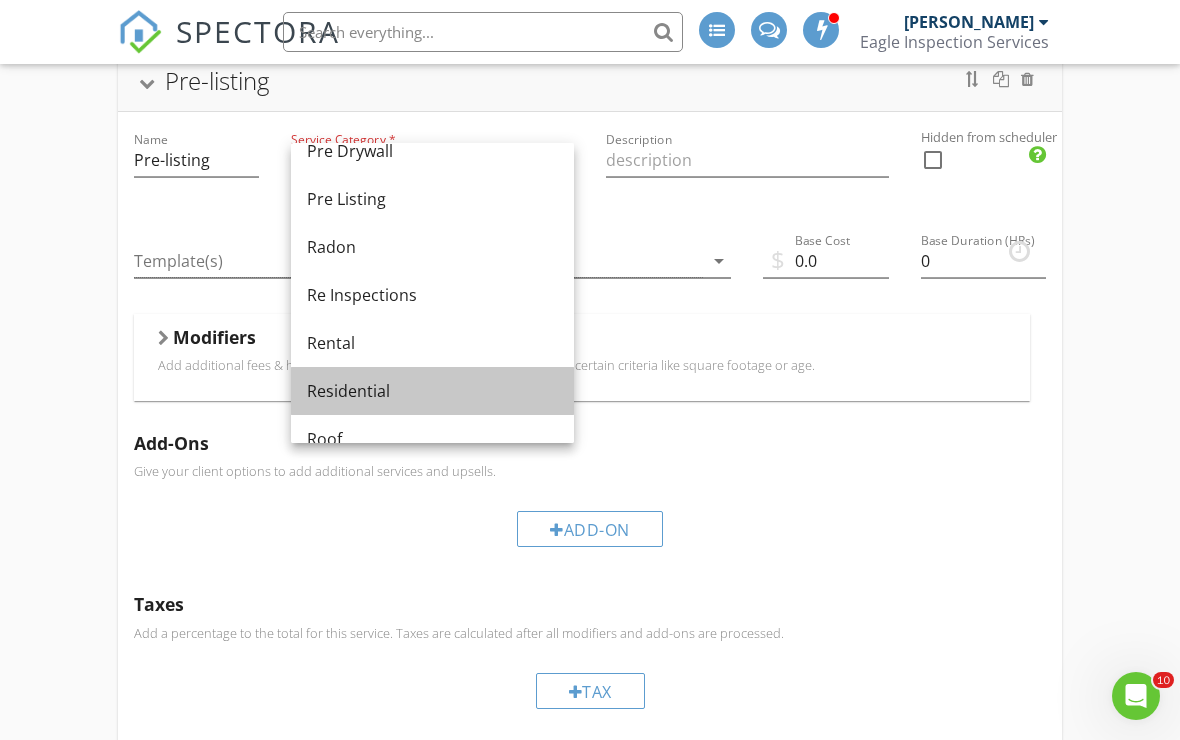 click on "Residential" at bounding box center [432, 391] 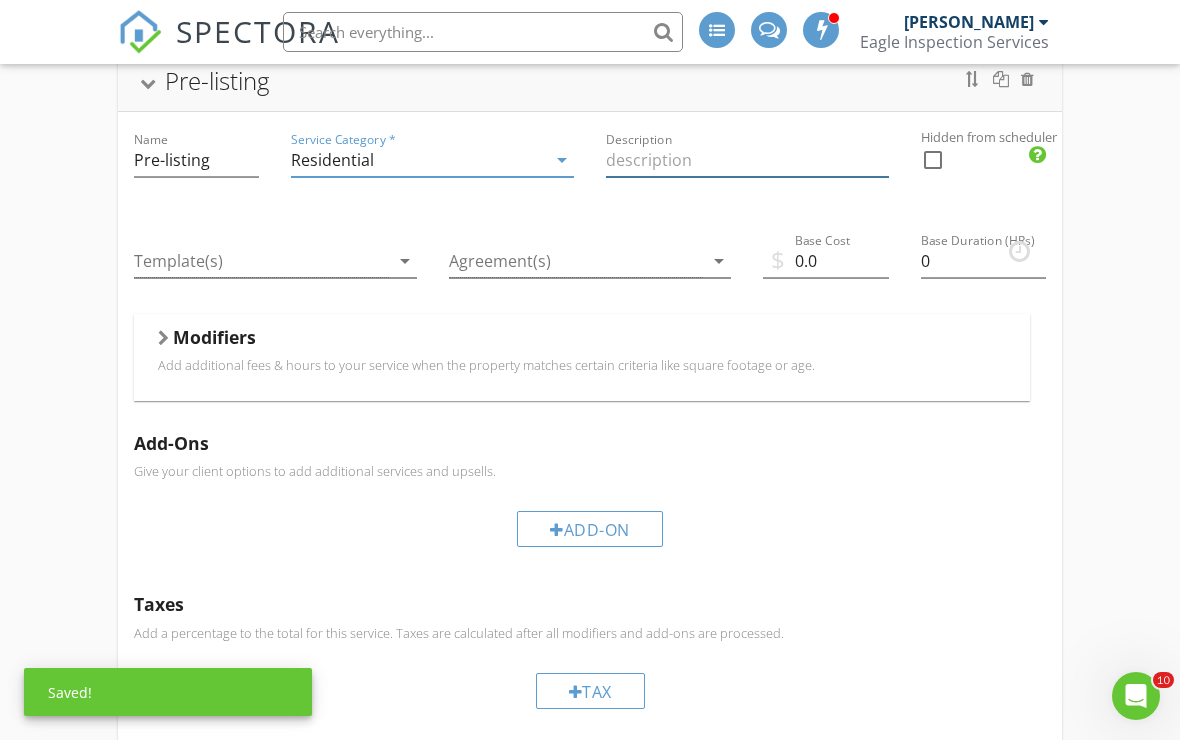 click at bounding box center [747, 160] 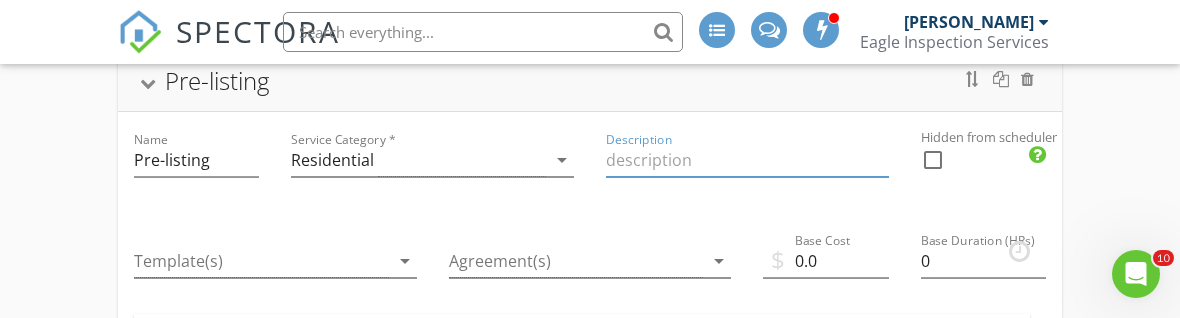 click on "arrow_drop_down" at bounding box center (405, 261) 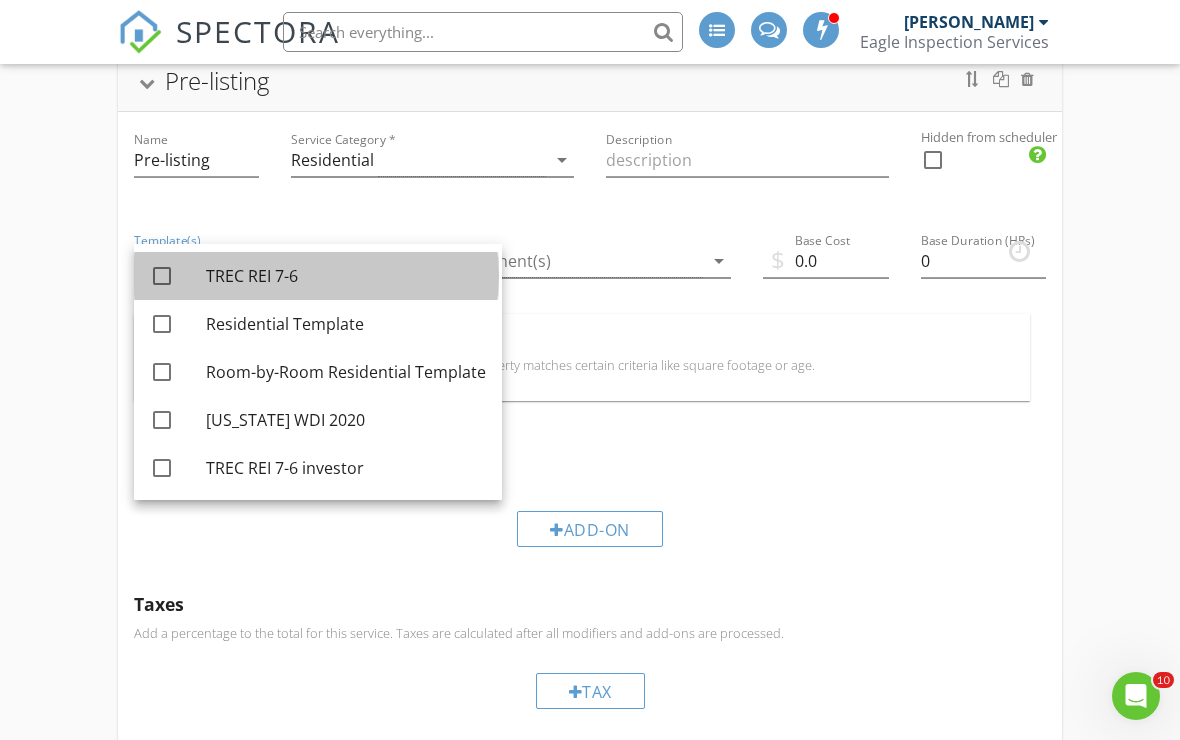 click on "TREC REI 7-6" at bounding box center (346, 276) 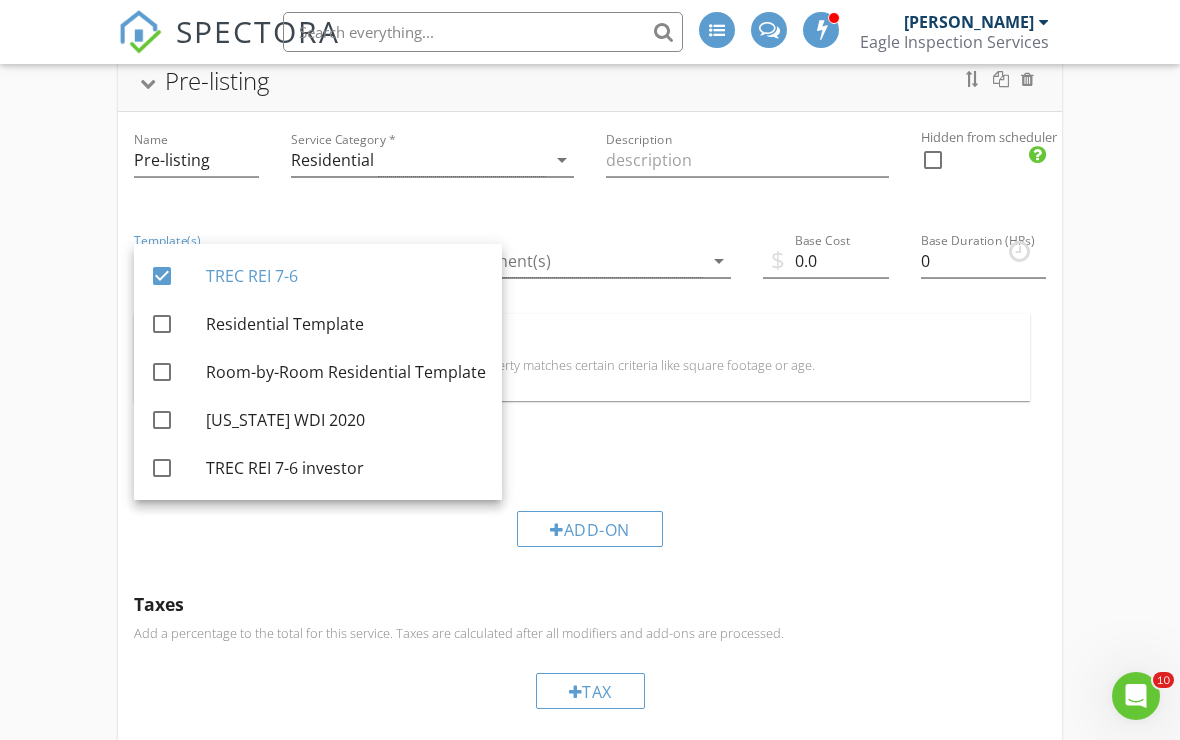 click on "Add-On" at bounding box center [590, 528] 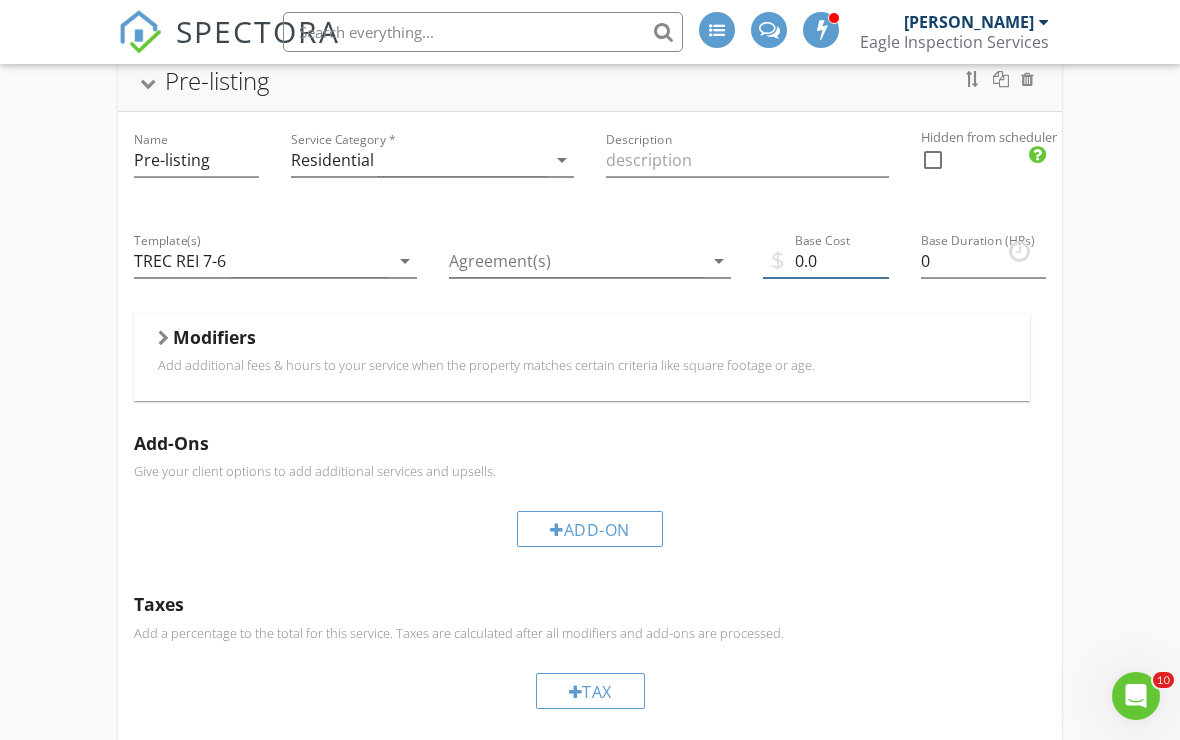 click on "0.0" at bounding box center (825, 261) 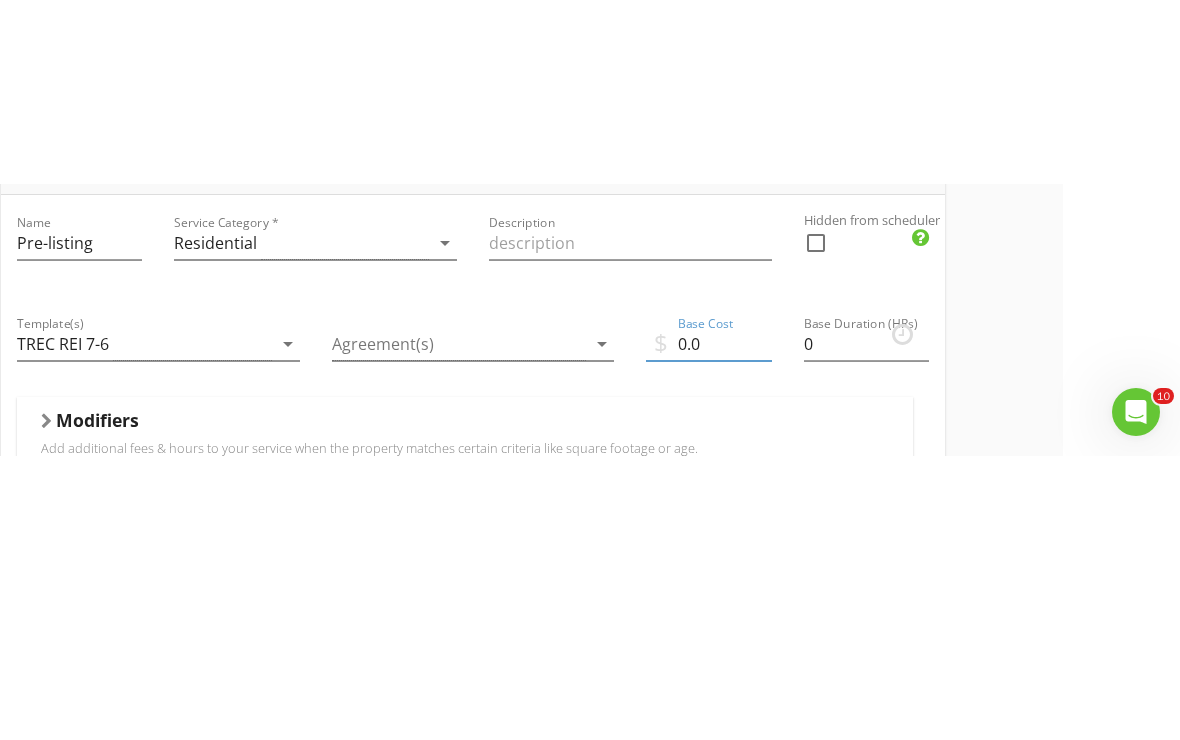 scroll, scrollTop: 597, scrollLeft: 117, axis: both 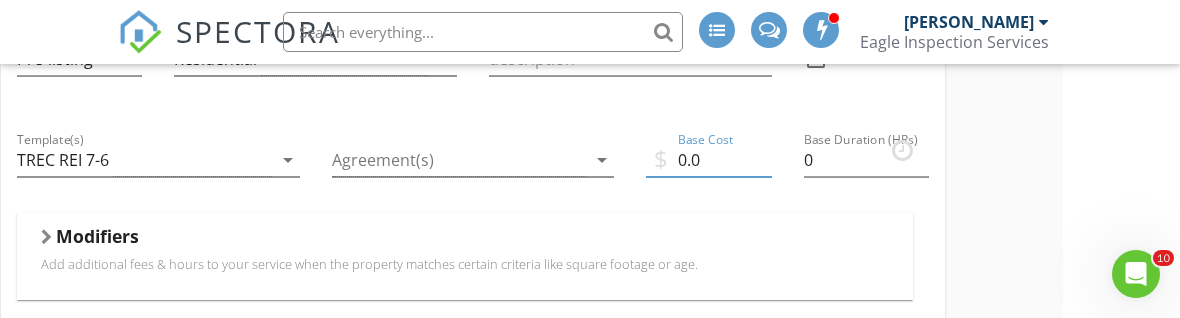 click at bounding box center [459, 160] 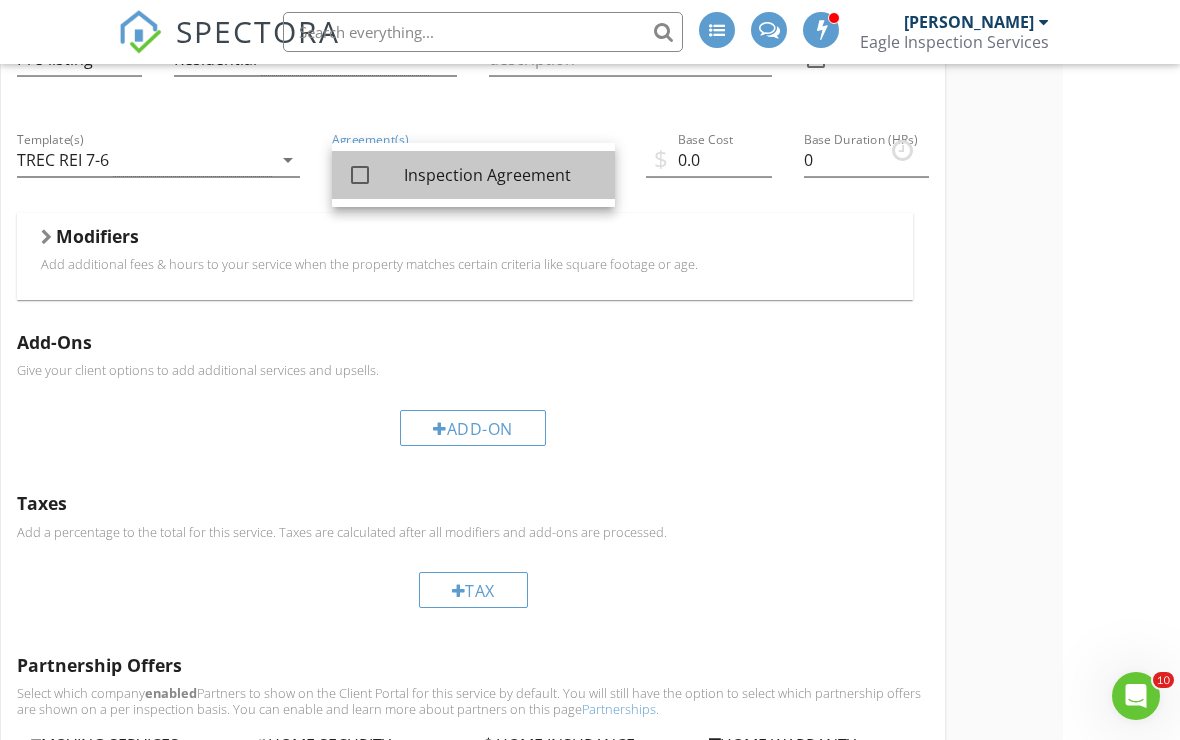 click on "Inspection Agreement" at bounding box center (501, 175) 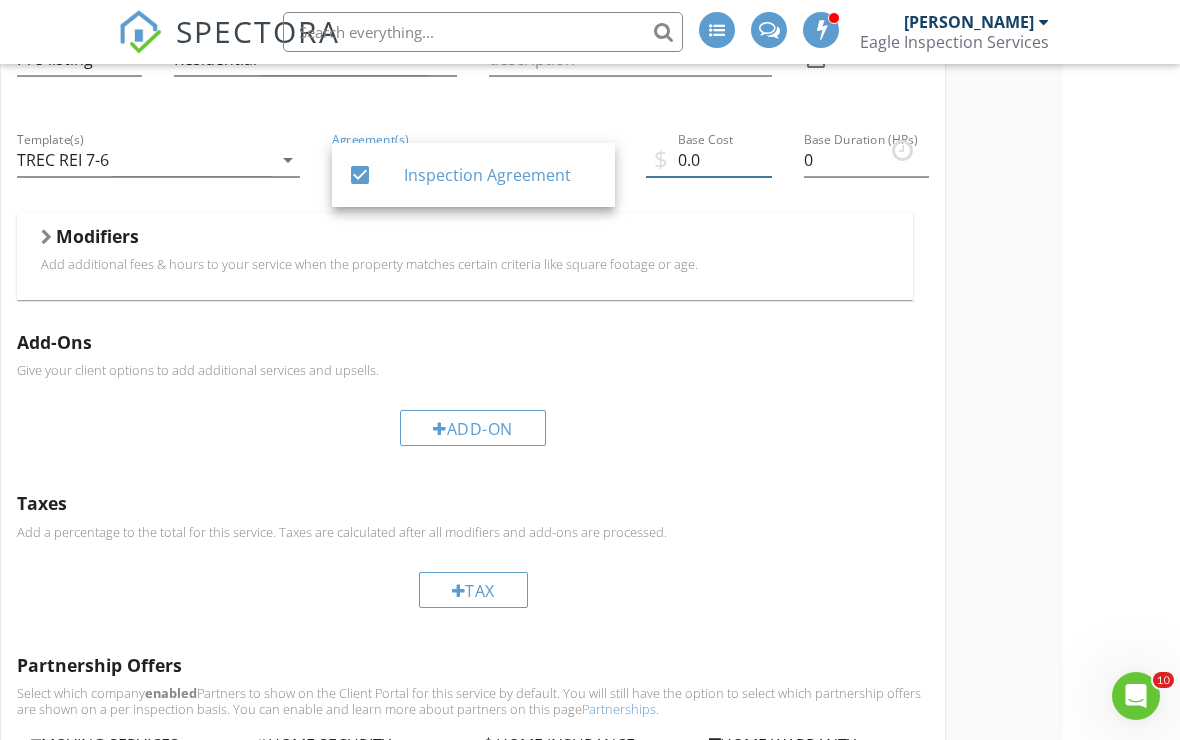 click on "0.0" at bounding box center (708, 160) 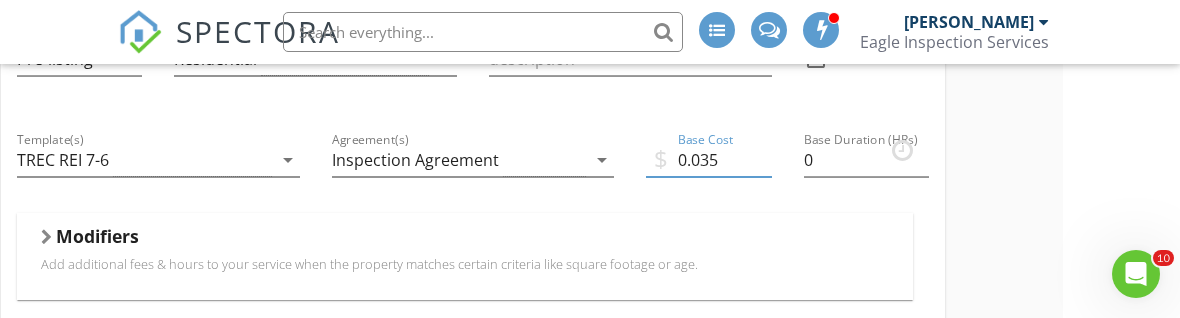 type on "0.0350" 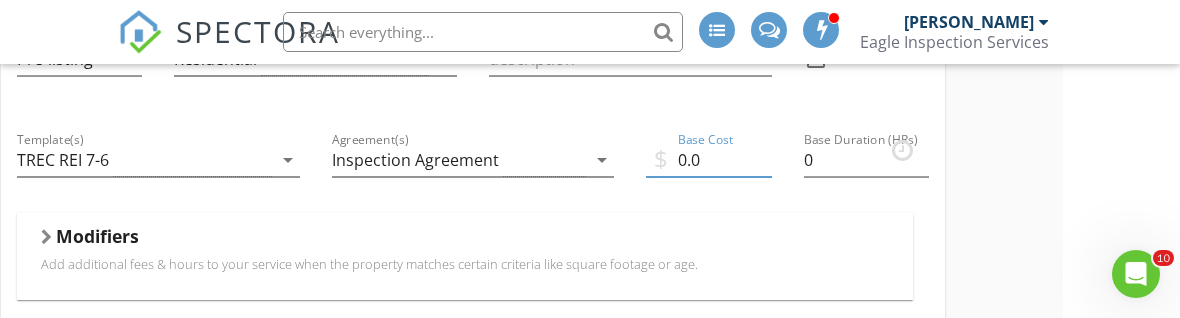 type on "0" 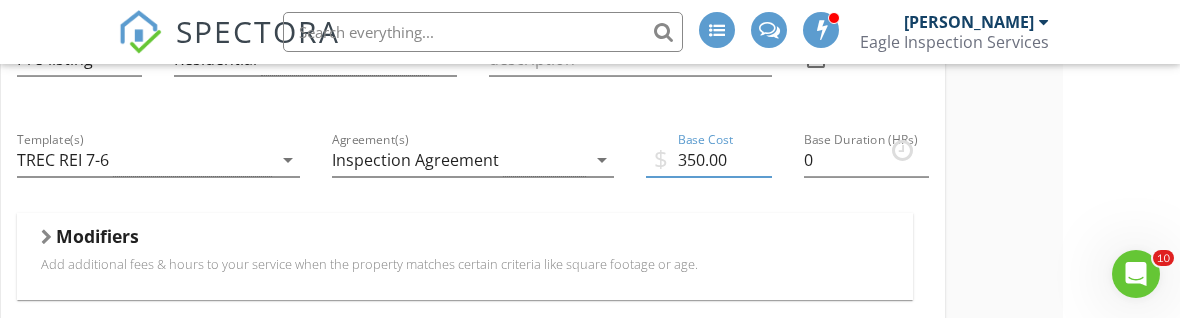 type on "350.00" 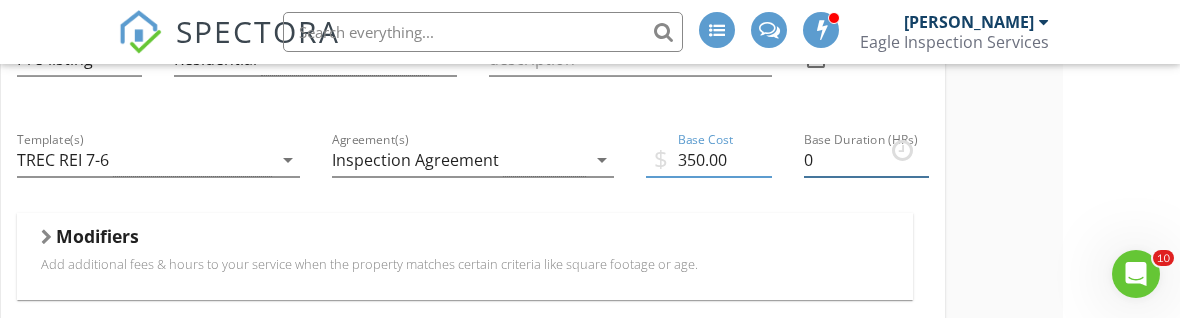 click on "0" at bounding box center (866, 160) 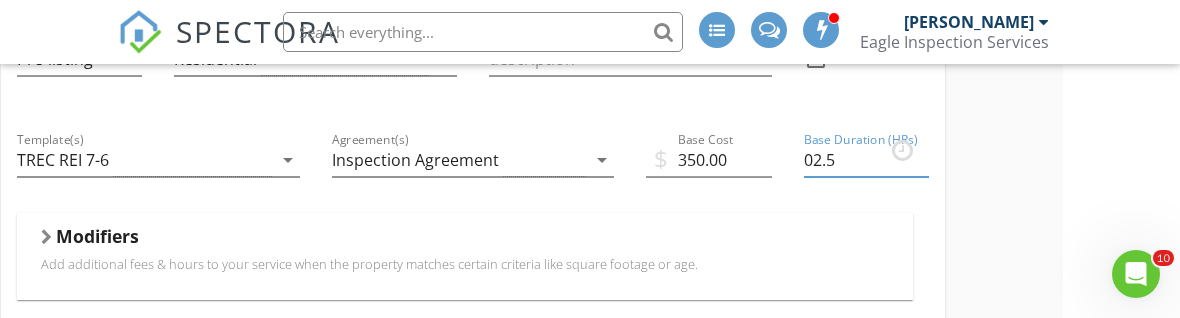 type on "02.5" 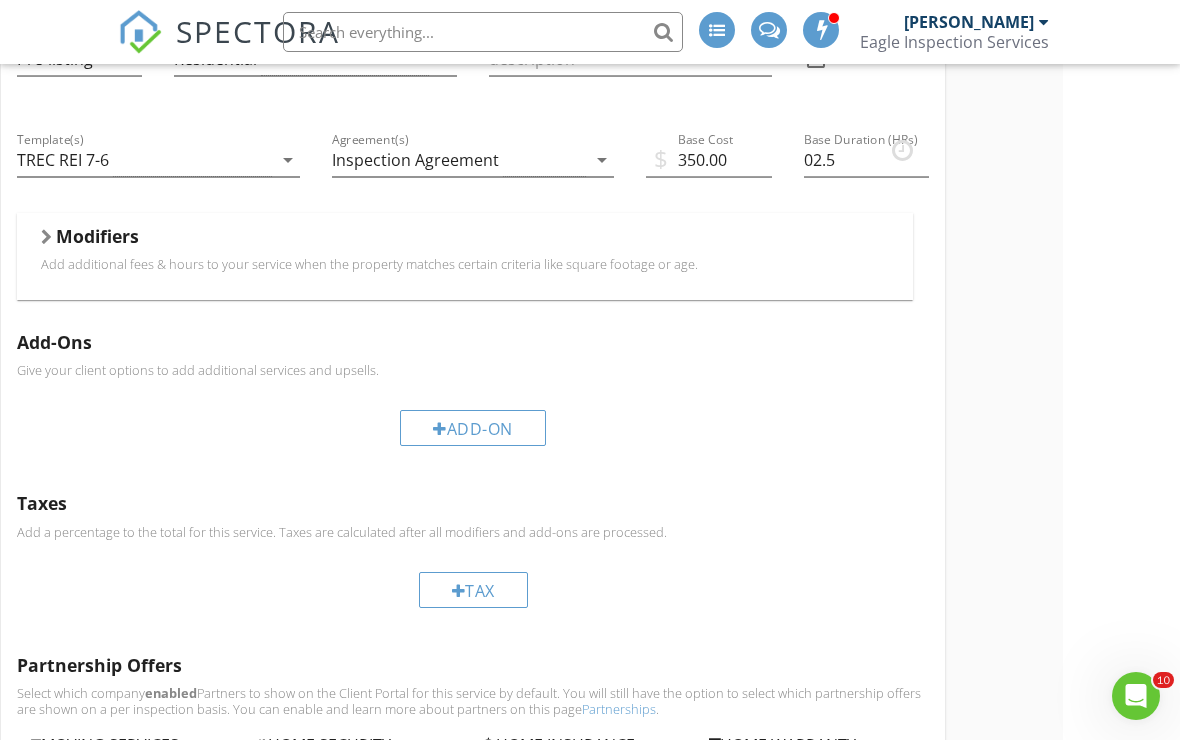 click on "Add additional fees & hours to your service when the
property matches certain criteria like square footage or age." at bounding box center [465, 264] 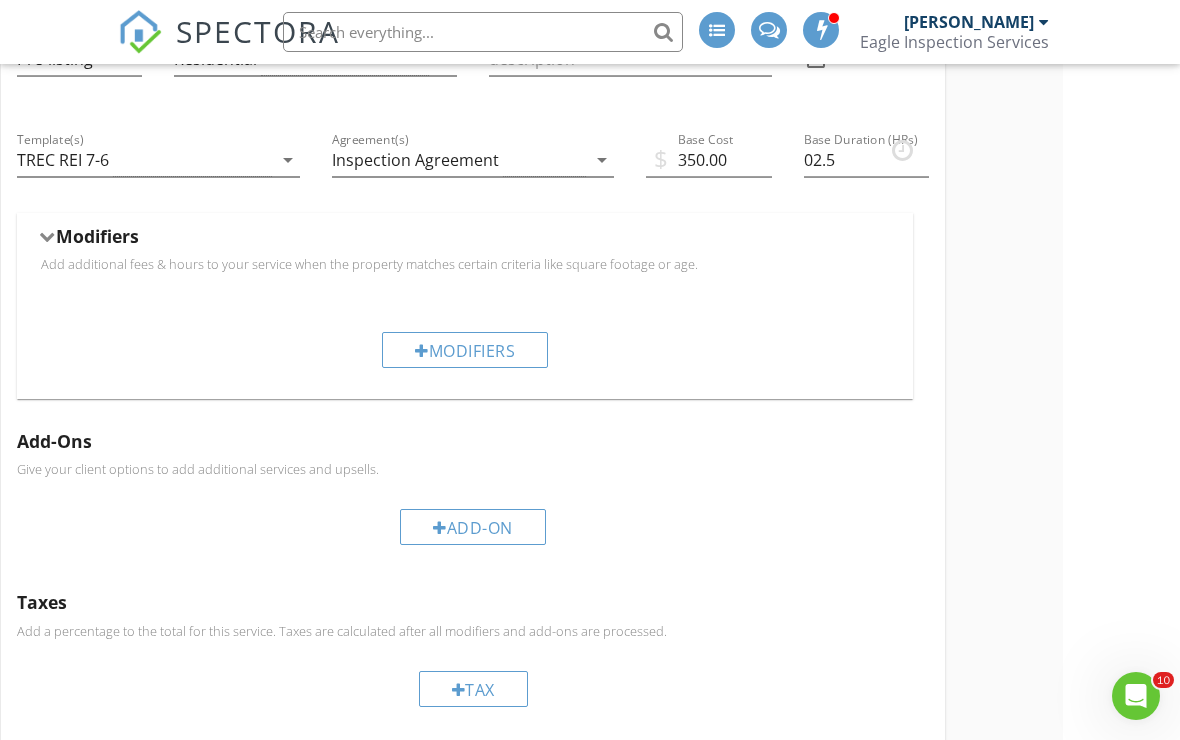 click on "Investor Inspection         Pool          Outbuilding 1         Commercial Inspection         Home inspection         Pre-listing   Name Pre-listing   Service Category * Residential arrow_drop_down   Description   Hidden from scheduler   check_box_outline_blank     Template(s) TREC REI 7-6 arrow_drop_down   Agreement(s) Inspection Agreement arrow_drop_down   $   Base Cost 350.00   Base Duration (HRs) 02.5               Modifiers
Add additional fees & hours to your service when the
property matches certain criteria like square footage or age.
Modifiers
Add-Ons
Give your client options to add additional services and upsells.
Add-On
Taxes
Add a percentage to the total for this service. Taxes are calculated
after all modifiers and add-ons are processed.
Tax
Partnership Offers   enabled Partnerships" at bounding box center [473, 332] 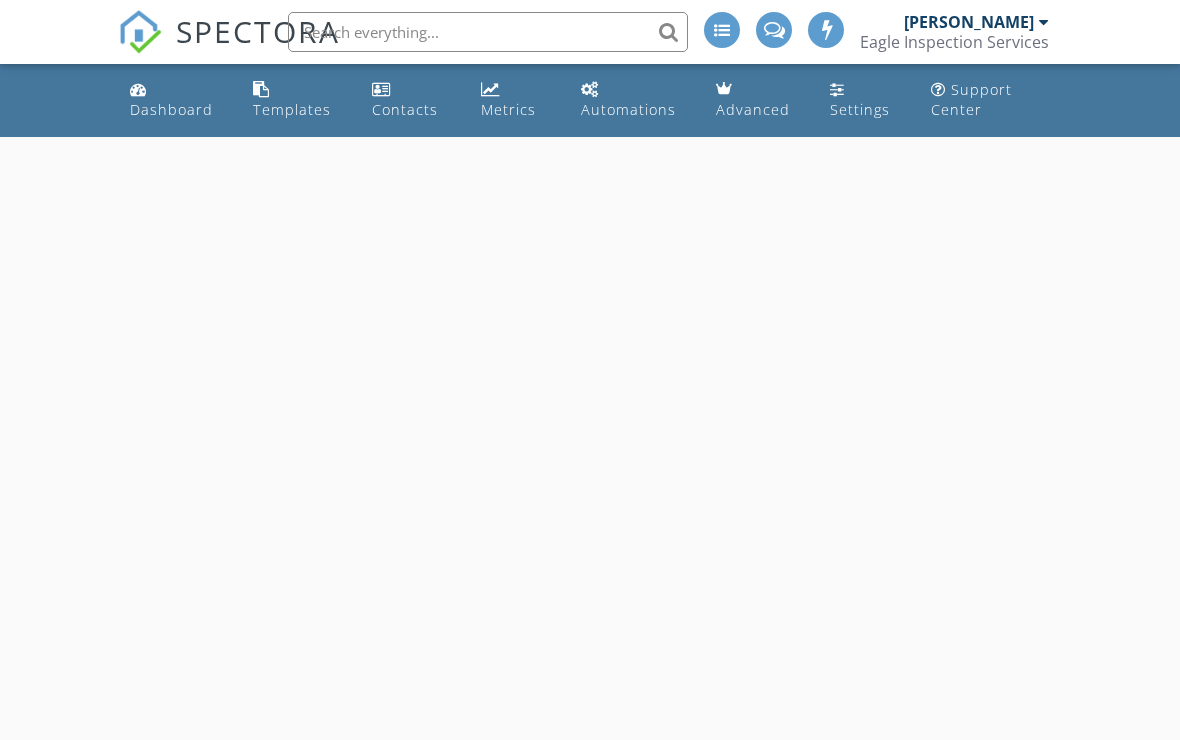 scroll, scrollTop: 0, scrollLeft: 0, axis: both 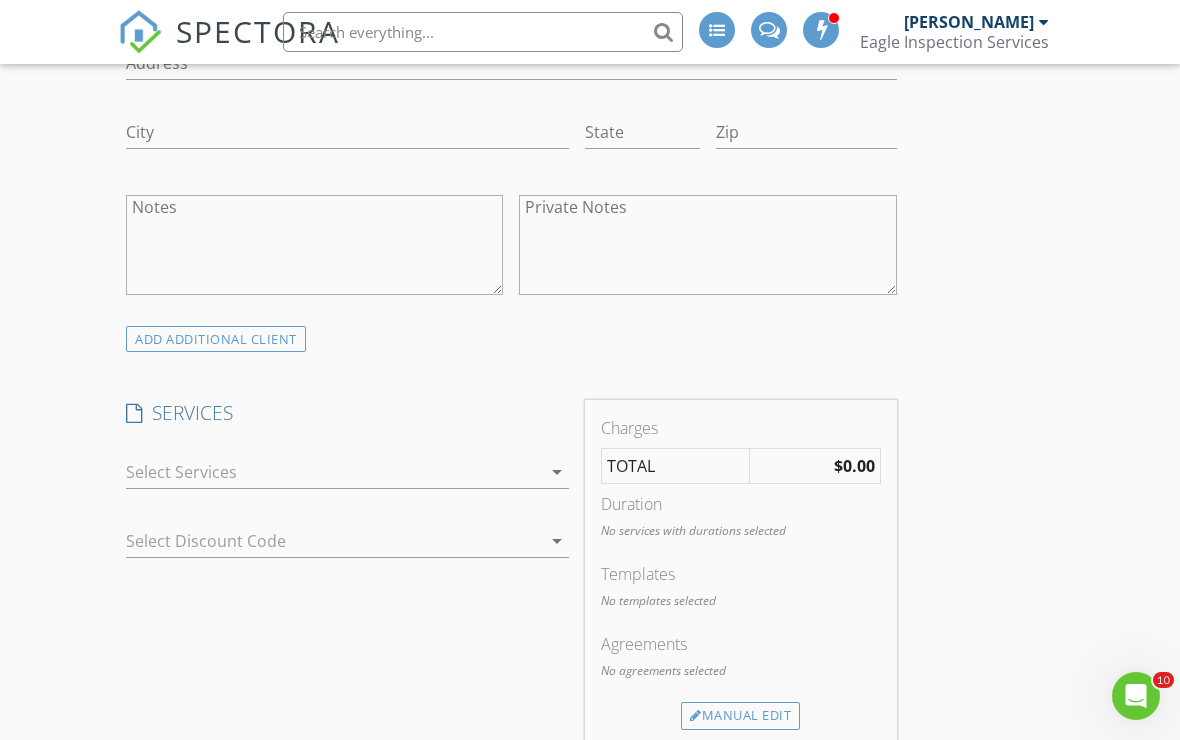click on "arrow_drop_down" at bounding box center [557, 472] 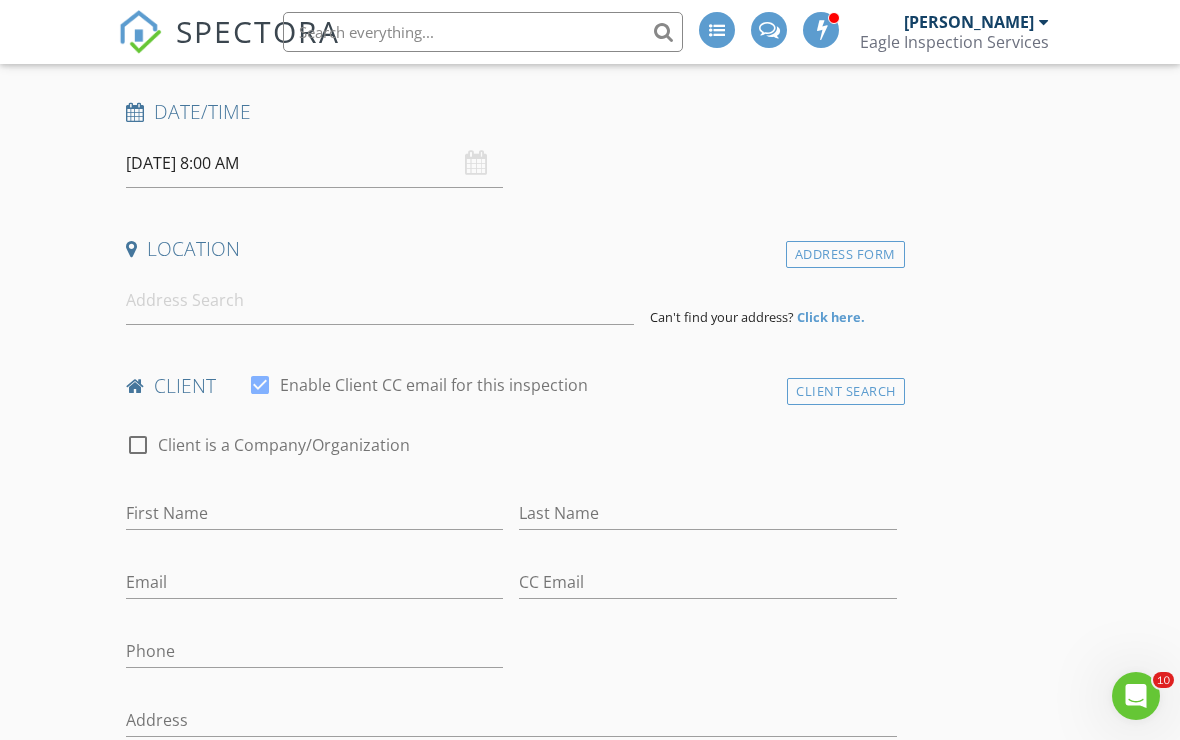 scroll, scrollTop: 309, scrollLeft: 0, axis: vertical 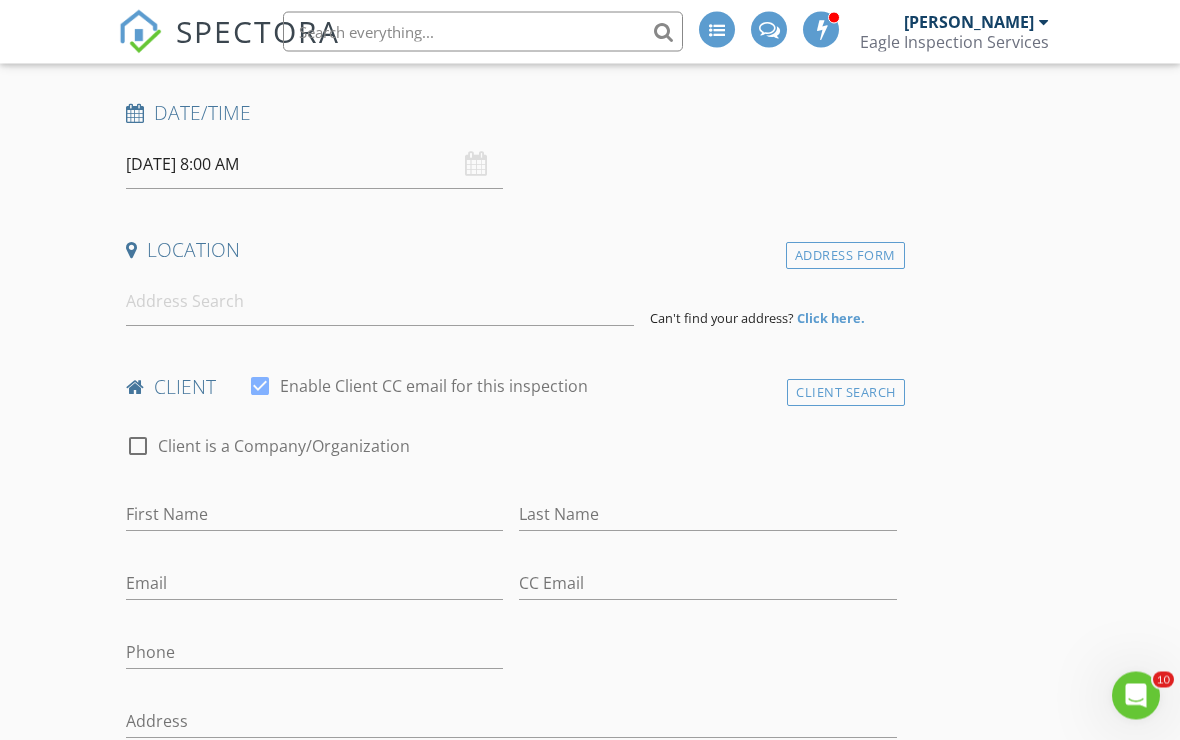 click on "07/11/2025 8:00 AM" at bounding box center (314, 165) 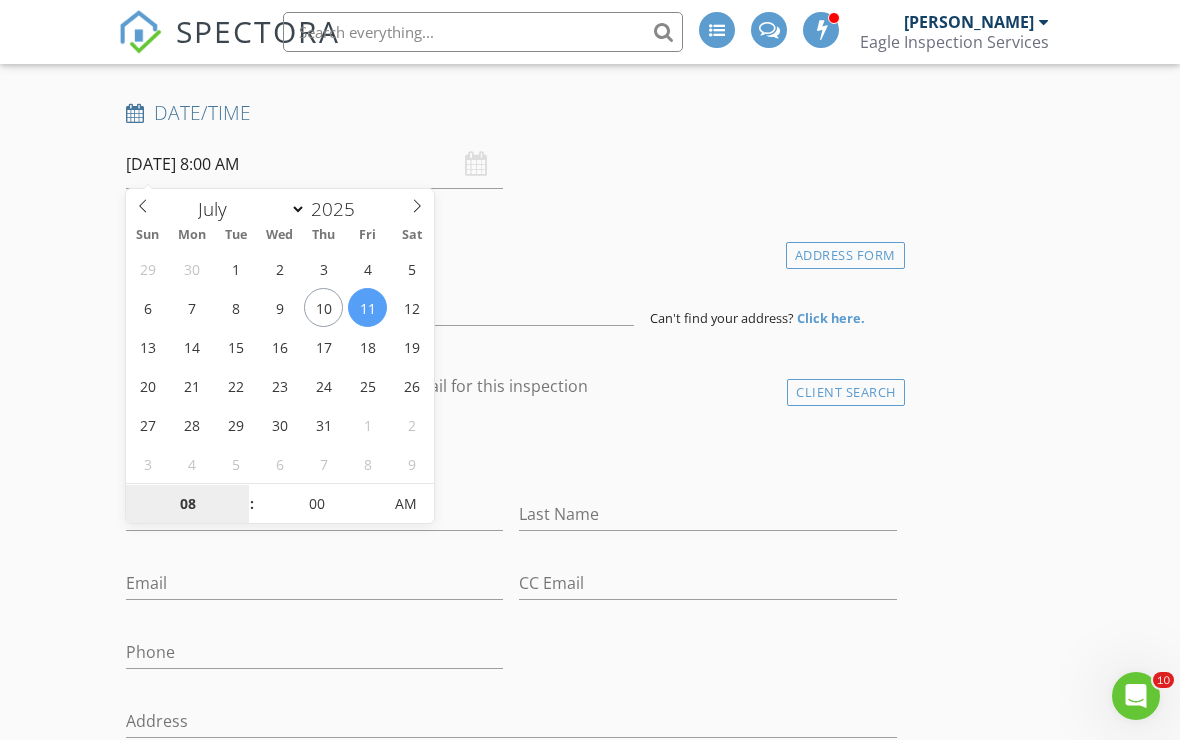 type on "07/12/2025 8:00 AM" 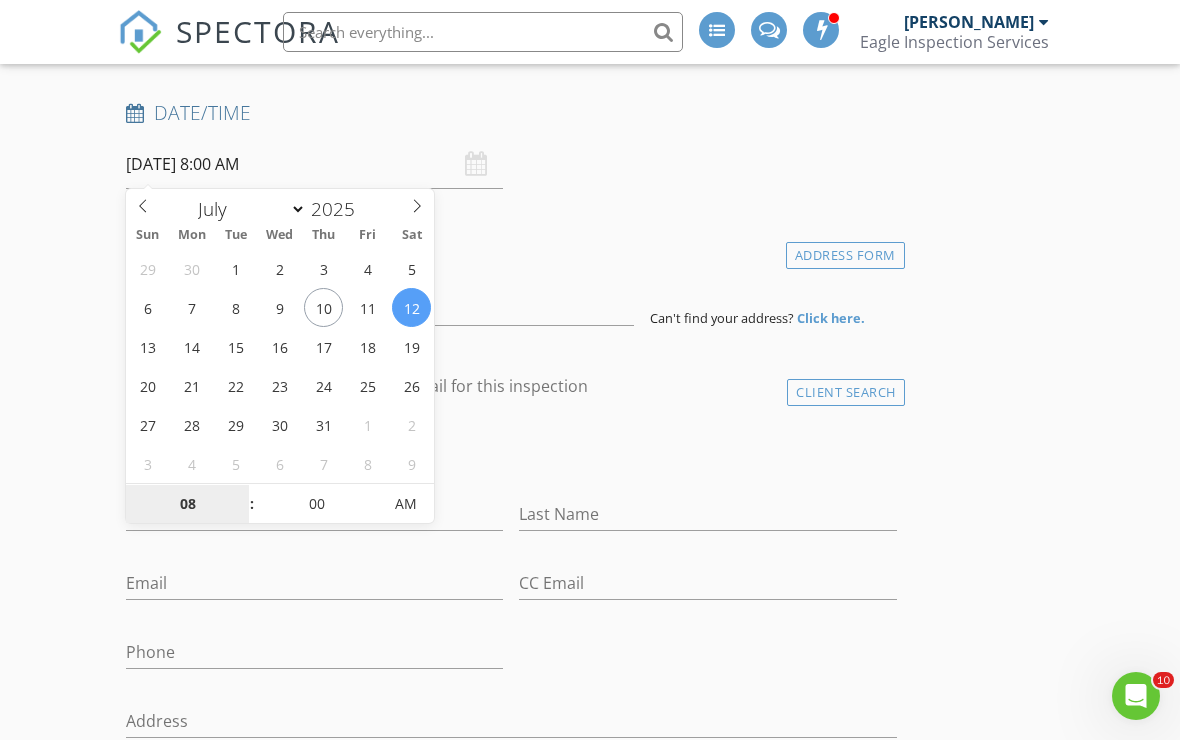 scroll, scrollTop: 656, scrollLeft: 0, axis: vertical 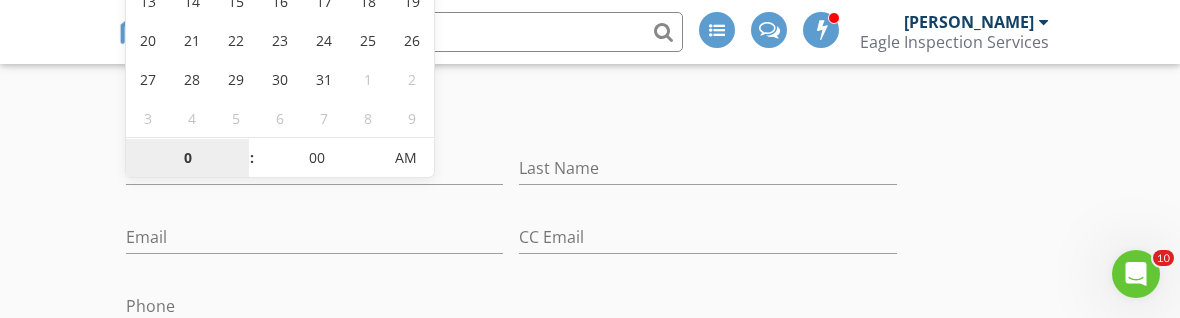 type on "01" 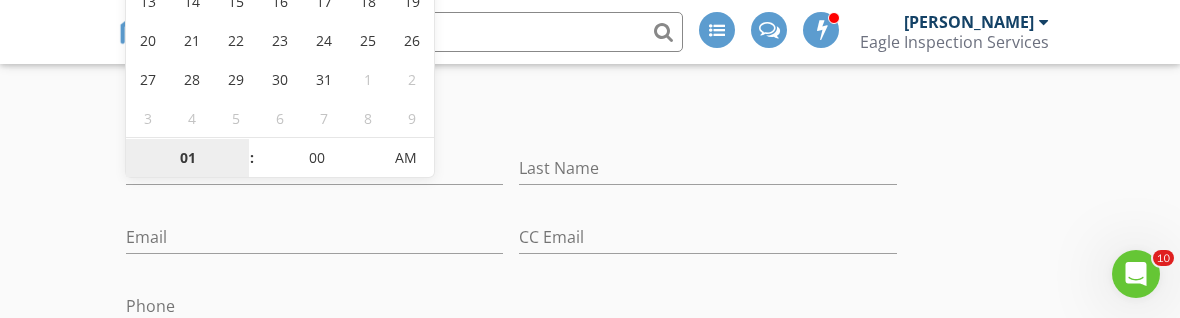 click on "AM" at bounding box center [405, 158] 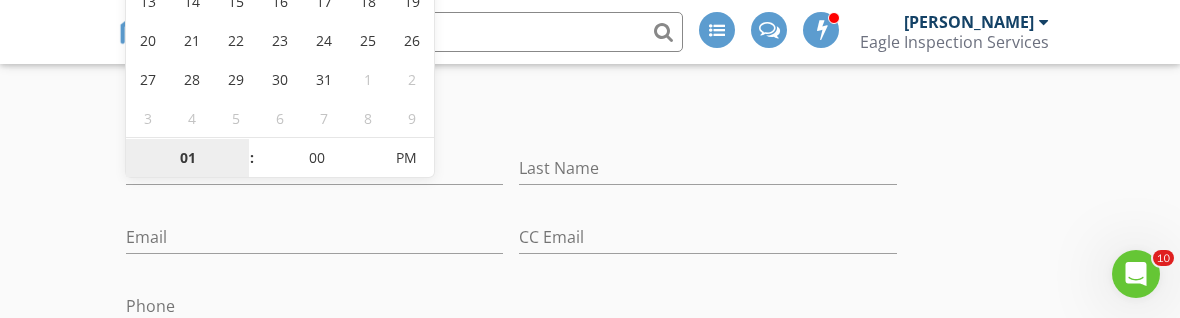 click on "PM" at bounding box center [405, 158] 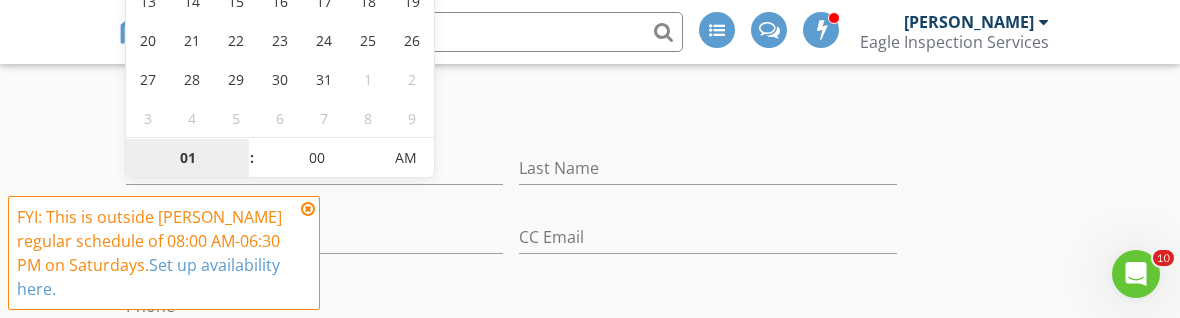 click on "AM" at bounding box center [405, 158] 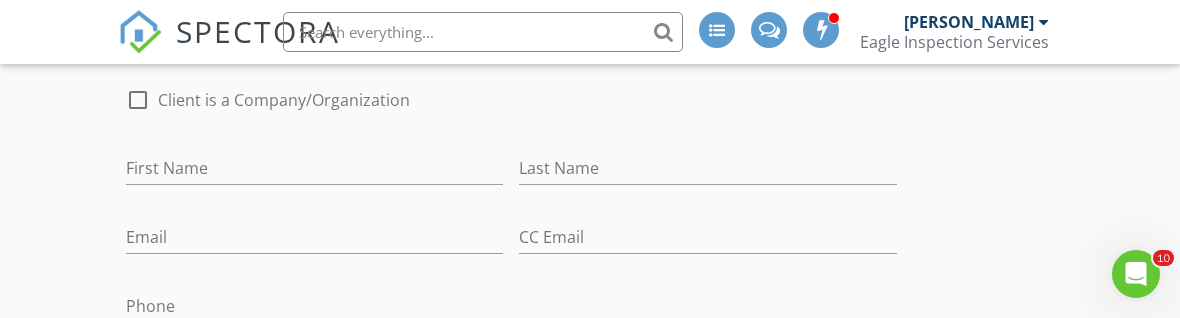 click on "New Inspection
INSPECTOR(S)
check_box   Pat Beets   PRIMARY   Pat Beets arrow_drop_down   check_box_outline_blank Pat Beets specifically requested
Date/Time
07/12/2025 1:00 PM
Location
Address Form       Can't find your address?   Click here.
client
check_box Enable Client CC email for this inspection   Client Search     check_box_outline_blank Client is a Company/Organization     First Name   Last Name   Email   CC Email   Phone   Address   City   State   Zip       Notes   Private Notes
ADD ADDITIONAL client
SERVICES
check_box_outline_blank   Pool    Pool Inspection check_box_outline_blank   Outbuilding 1   non liveable out building check_box_outline_blank   Commercial Inspection   Vacant unfinished check_box_outline_blank   Home inspection   check_box_outline_blank" at bounding box center [590, 1118] 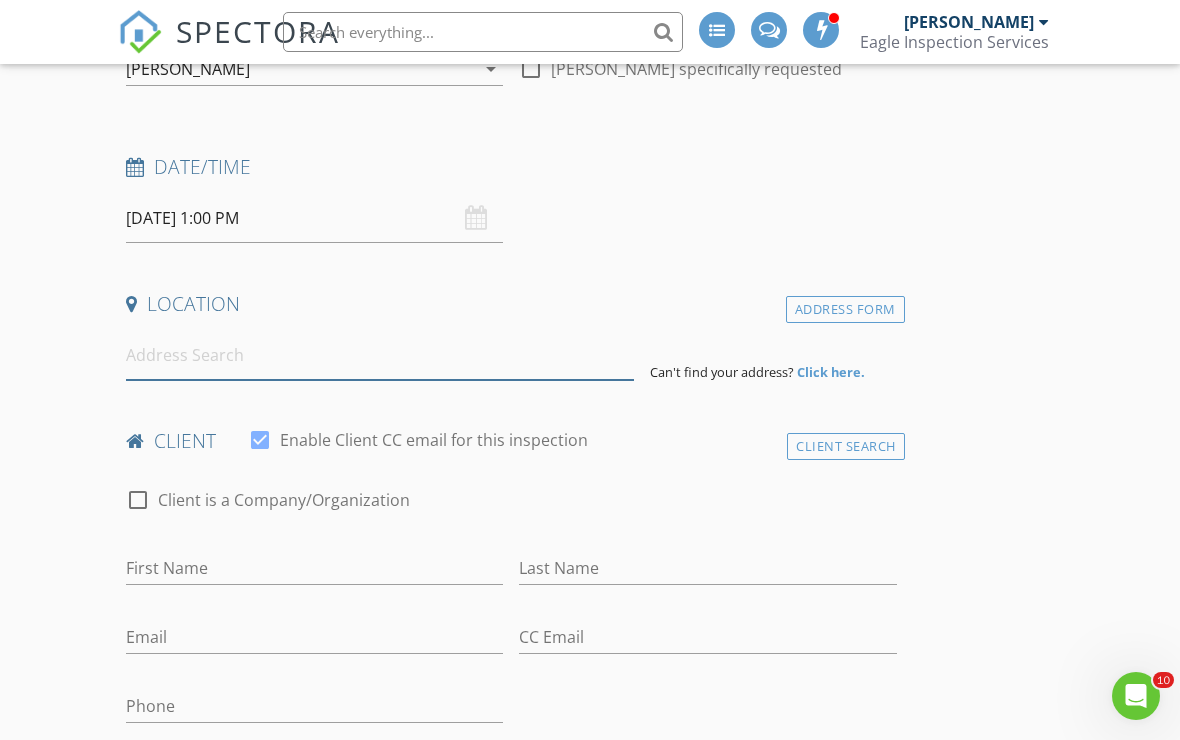click at bounding box center [380, 355] 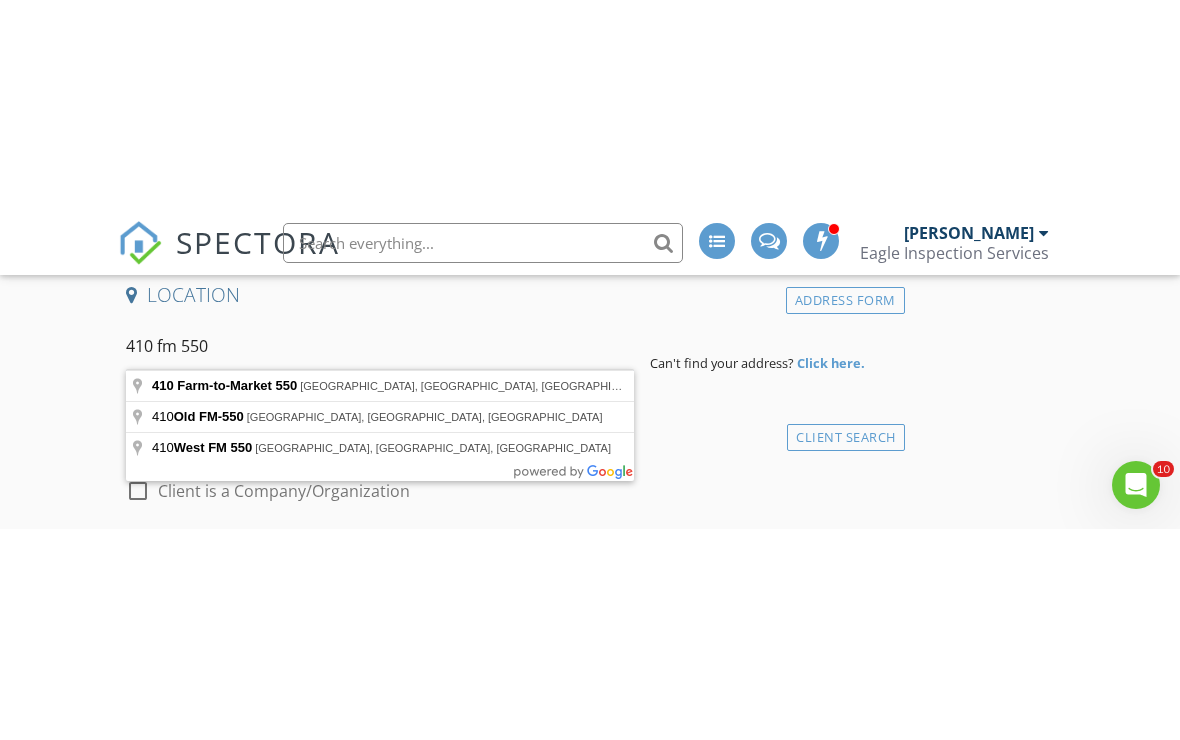 scroll, scrollTop: 475, scrollLeft: 0, axis: vertical 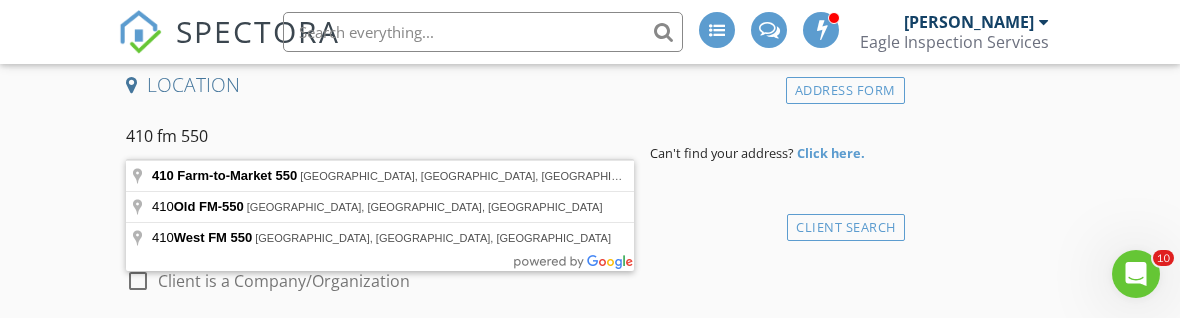 type on "410 Farm-to-Market 550, Heath, TX, USA" 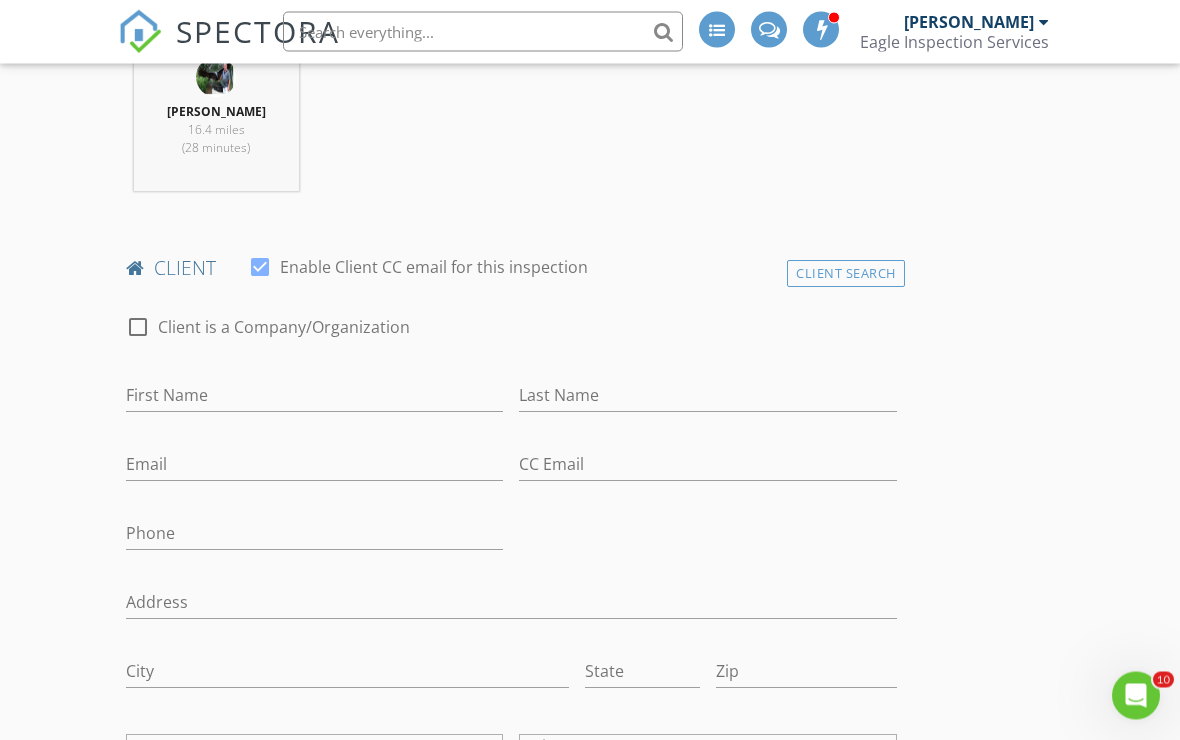 scroll, scrollTop: 866, scrollLeft: 0, axis: vertical 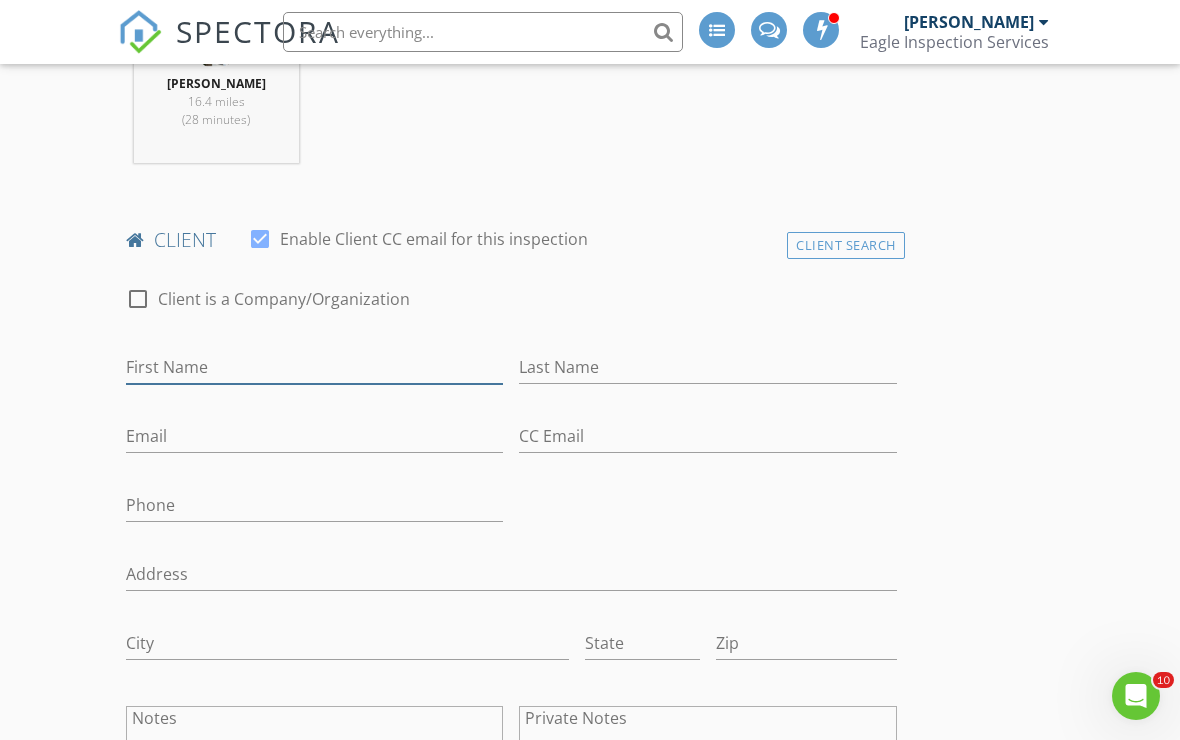 click on "First Name" at bounding box center (314, 367) 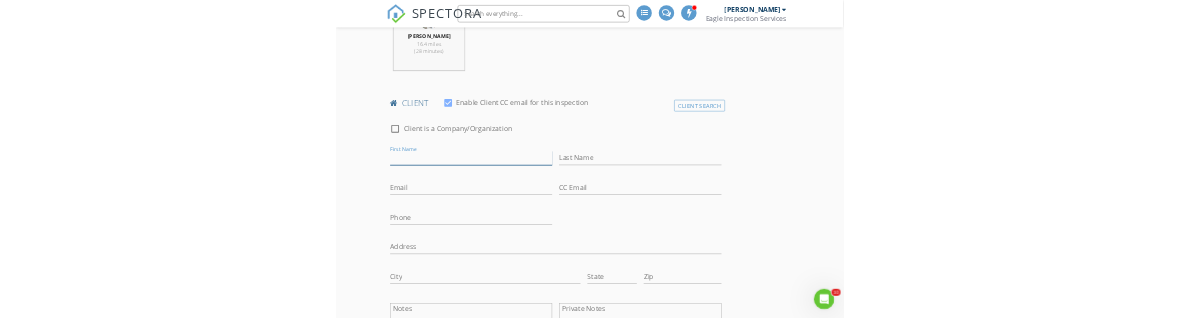 scroll, scrollTop: 1072, scrollLeft: 0, axis: vertical 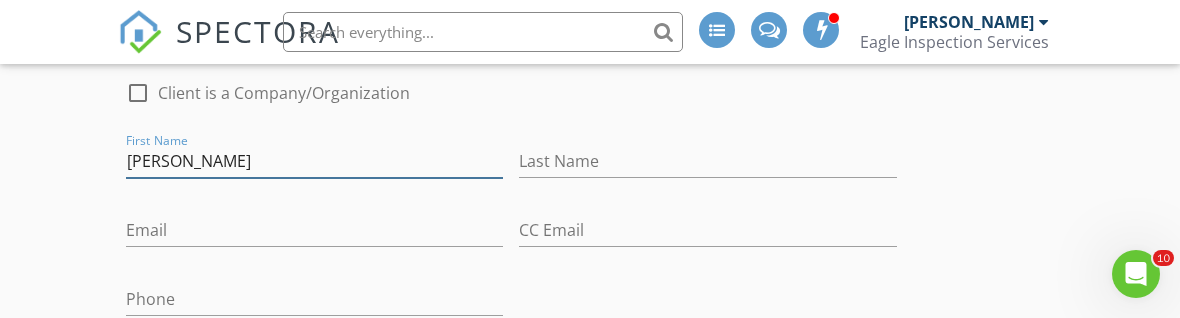 type on "[PERSON_NAME]" 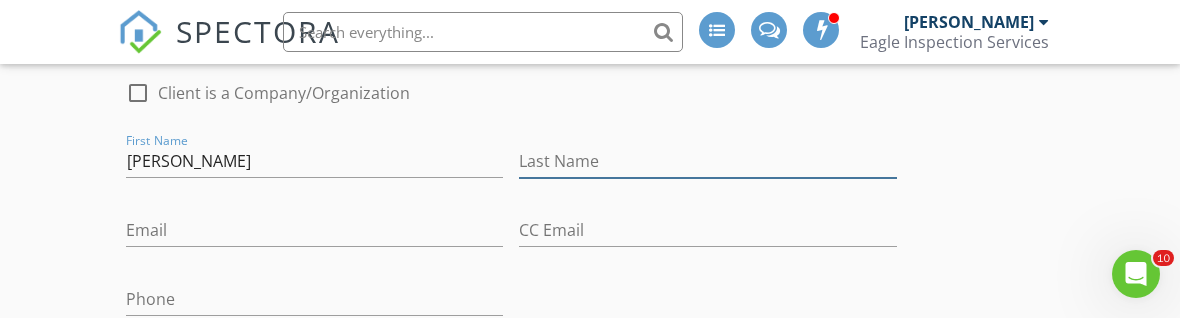click on "Last Name" at bounding box center [707, 161] 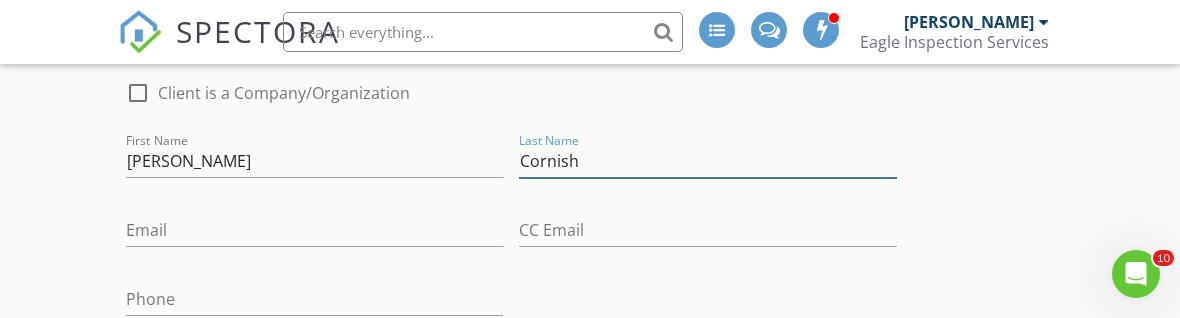 type on "Cornish" 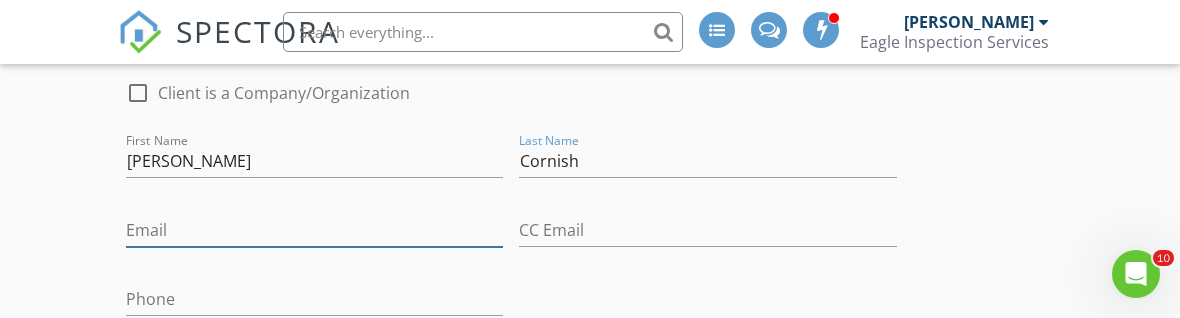 click on "Email" at bounding box center (314, 230) 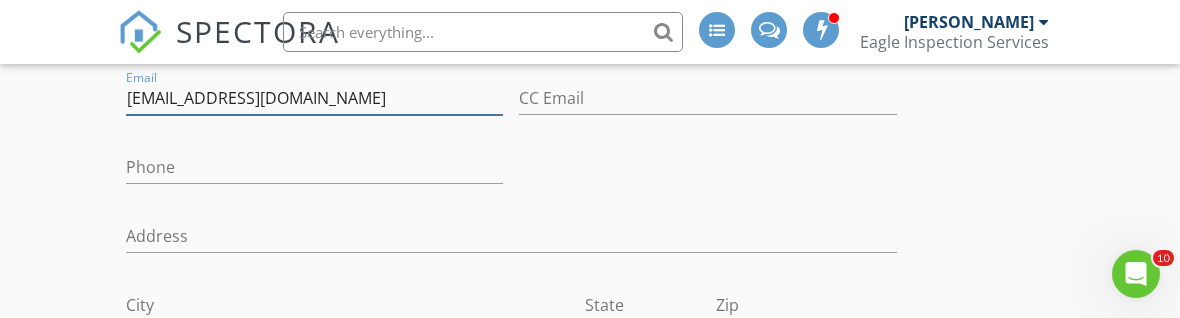 scroll, scrollTop: 1203, scrollLeft: 0, axis: vertical 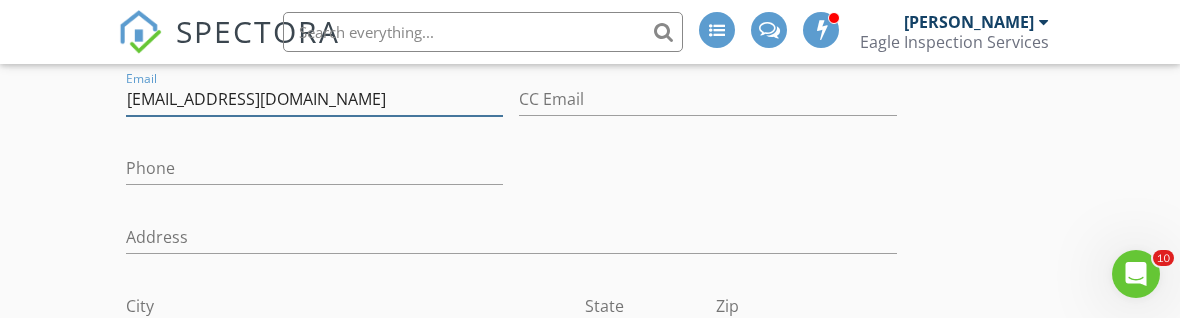 type on "Beclandtx@gmail.com" 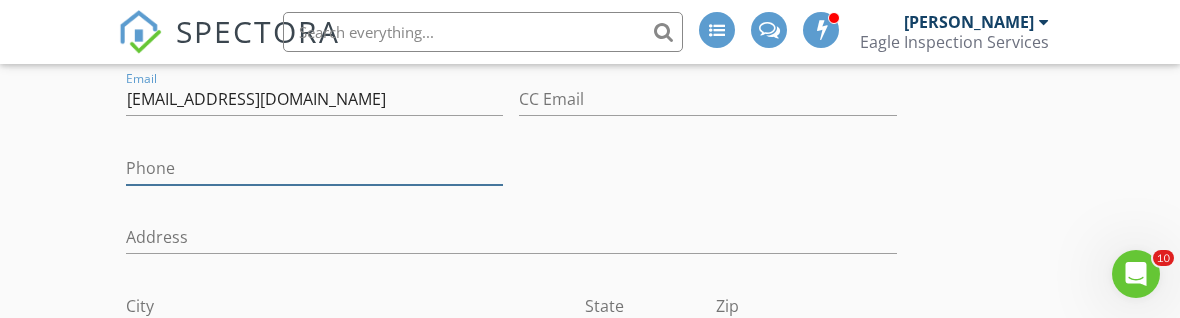 click on "Phone" at bounding box center (314, 168) 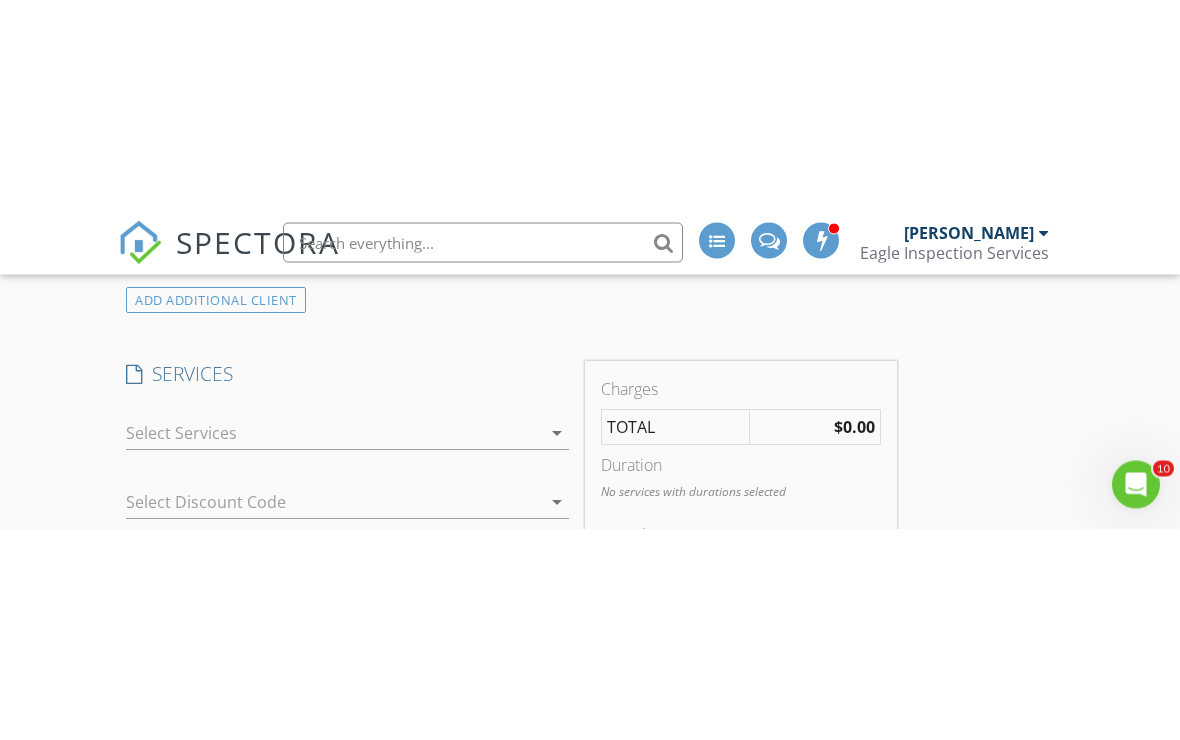scroll, scrollTop: 1635, scrollLeft: 0, axis: vertical 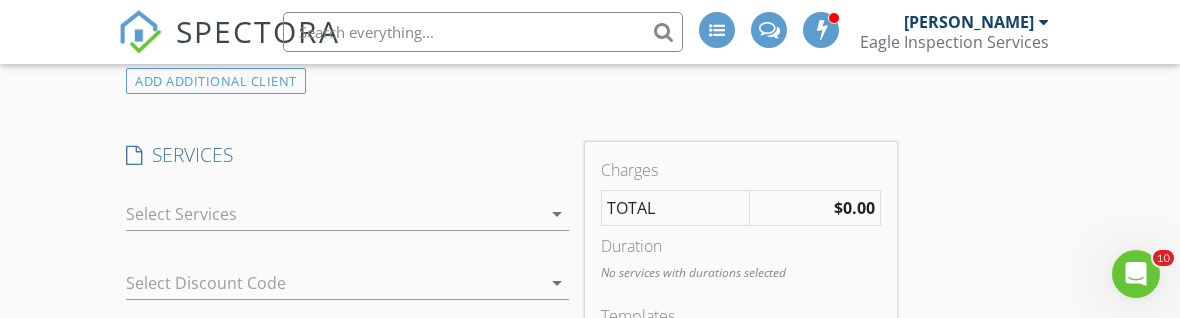 type on "[PHONE_NUMBER]" 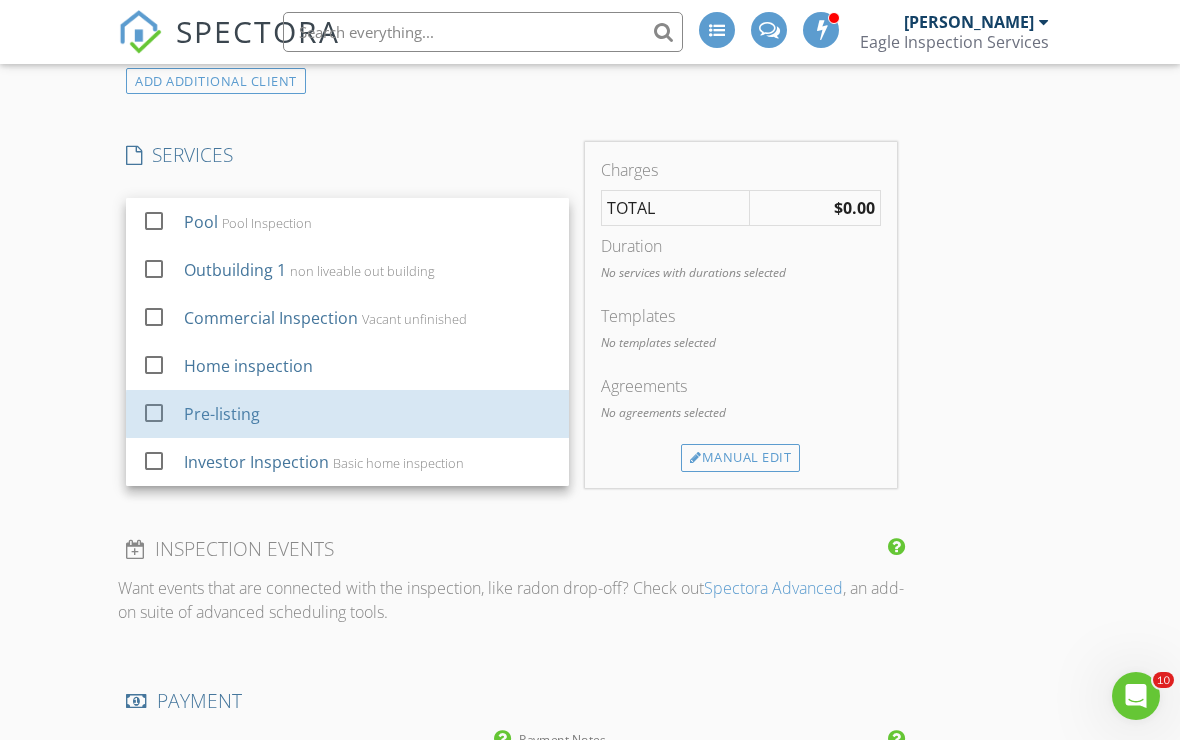 click on "Pre-listing" at bounding box center [368, 414] 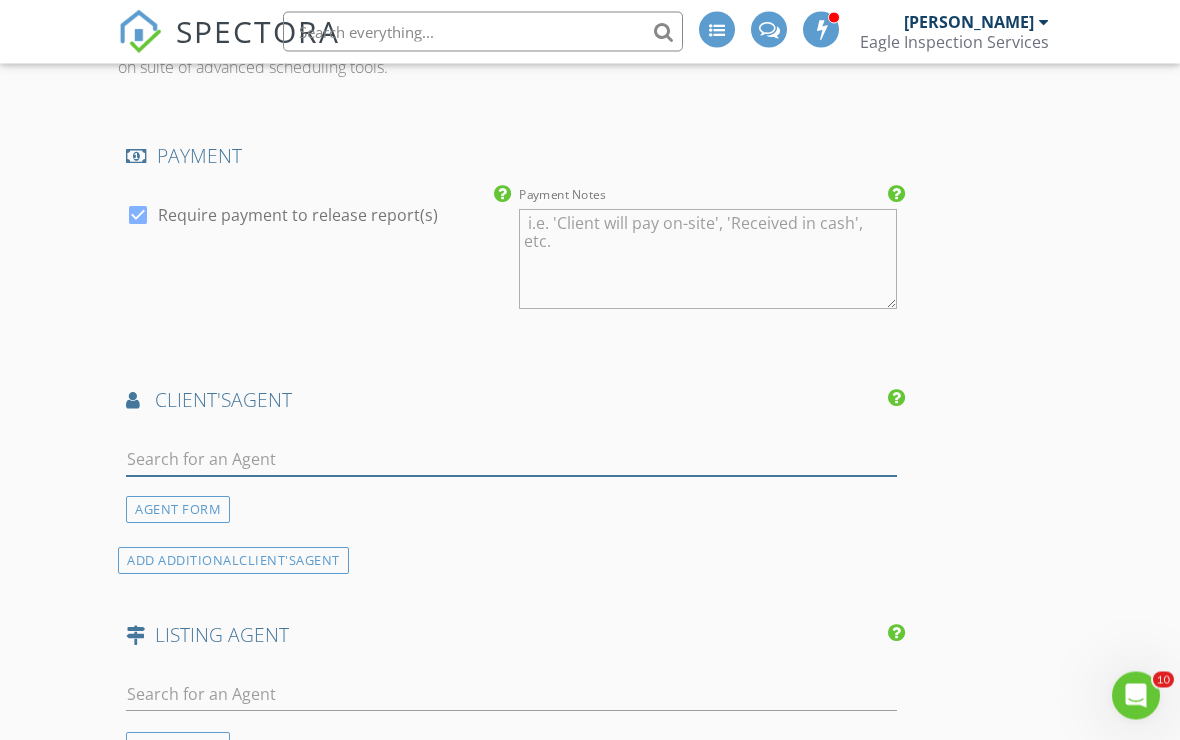 click at bounding box center (511, 460) 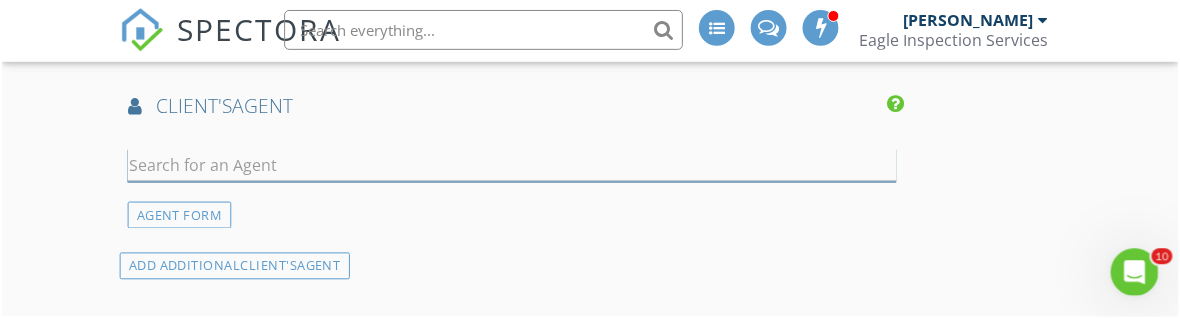 scroll, scrollTop: 2490, scrollLeft: 0, axis: vertical 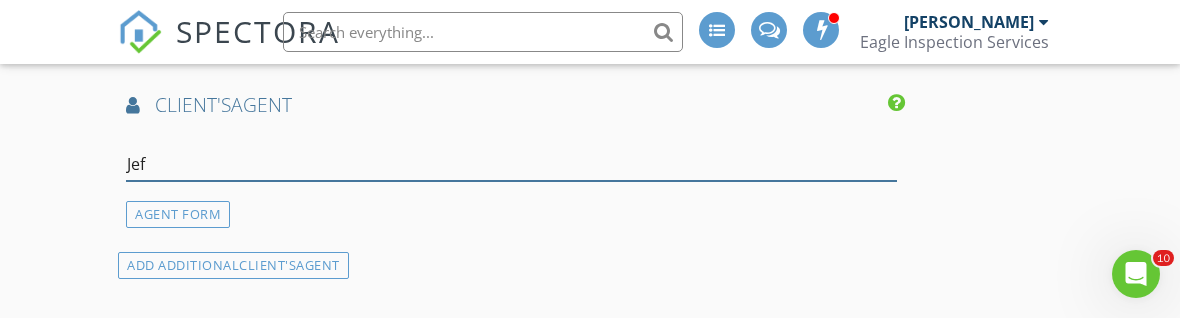 type on "[PERSON_NAME]" 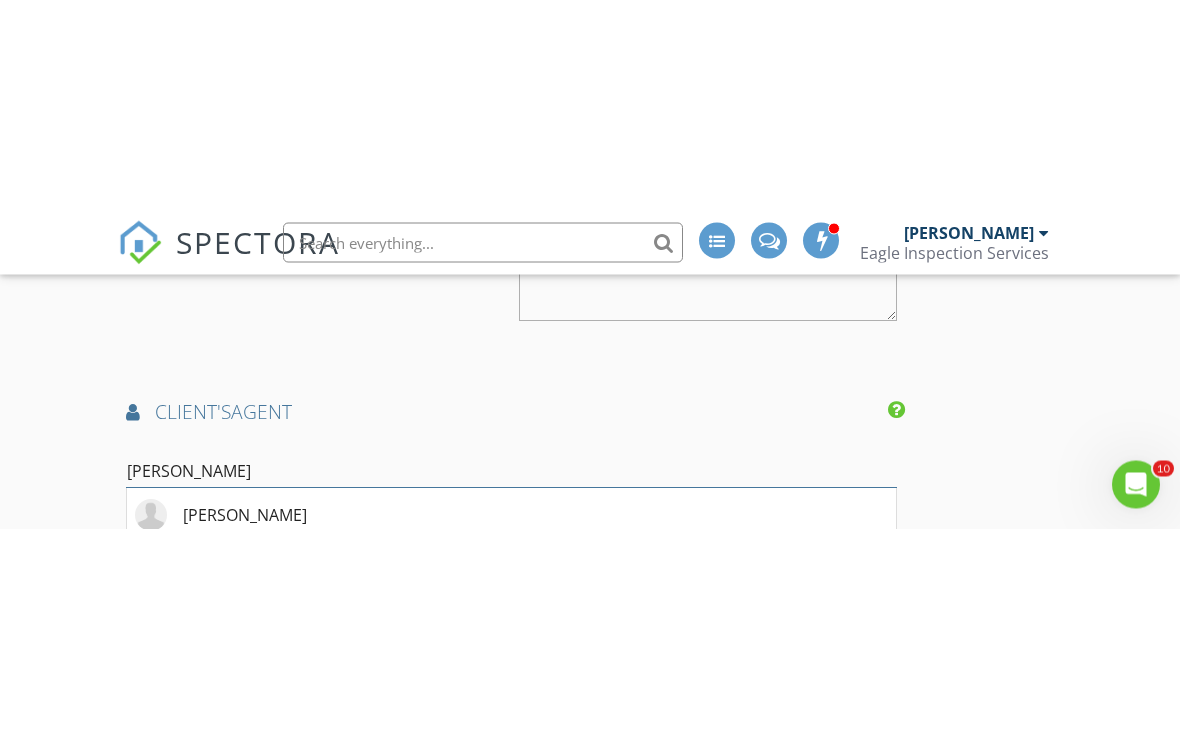 scroll, scrollTop: 2394, scrollLeft: 0, axis: vertical 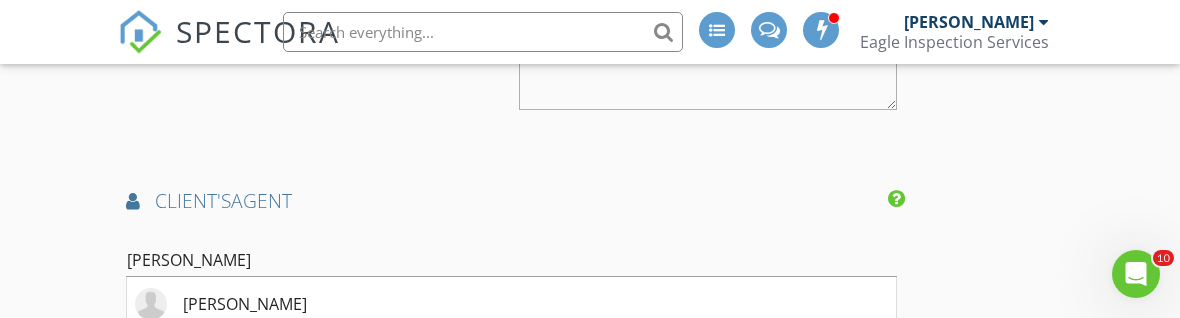 click on "[PERSON_NAME]" at bounding box center (511, 305) 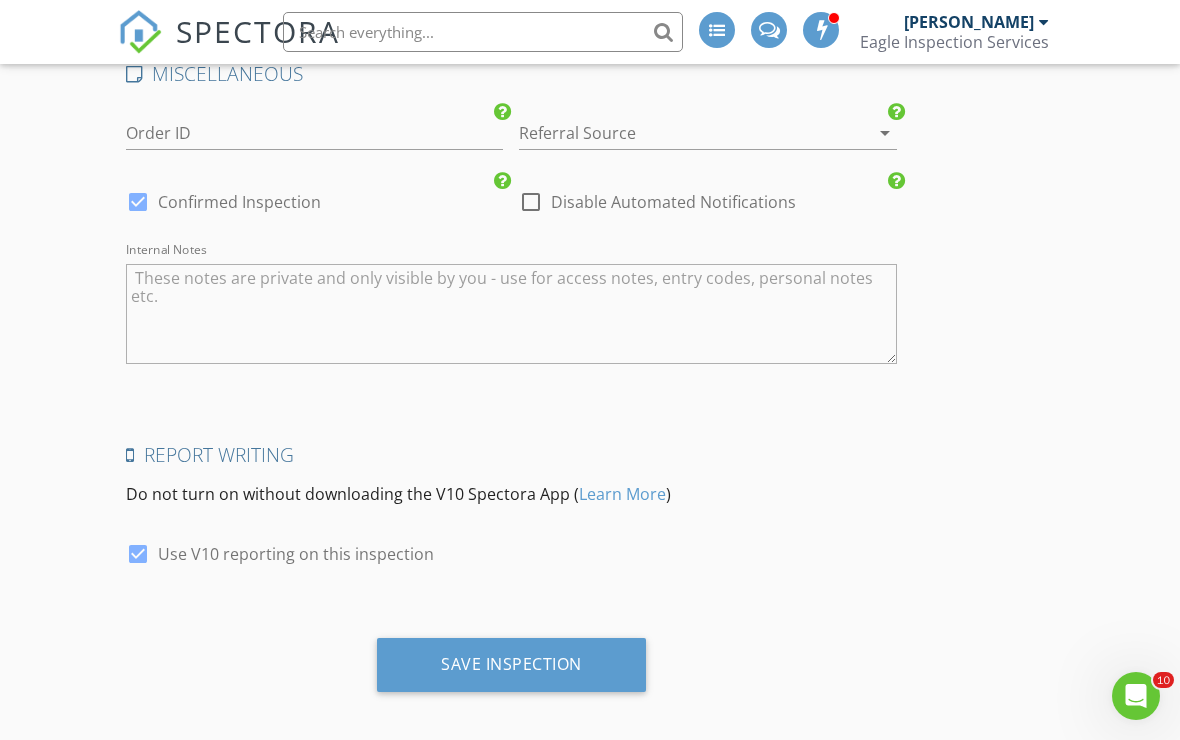 scroll, scrollTop: 3679, scrollLeft: 0, axis: vertical 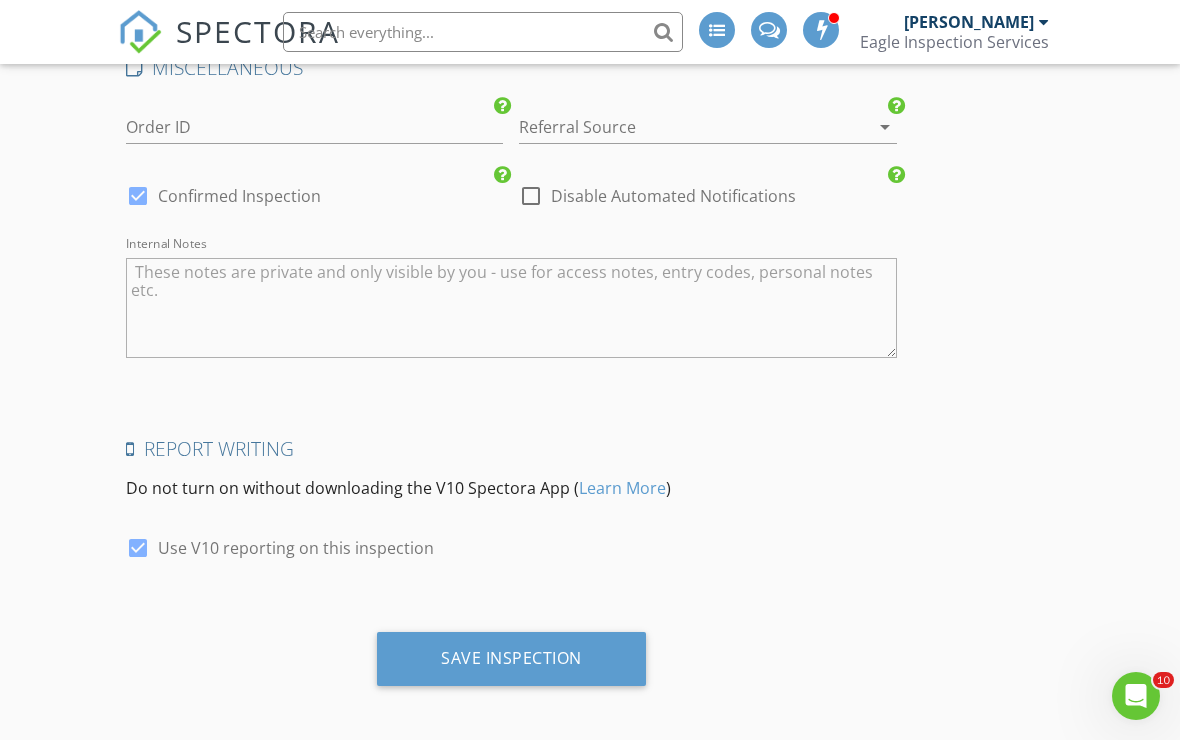 click on "Save Inspection" at bounding box center [511, 659] 